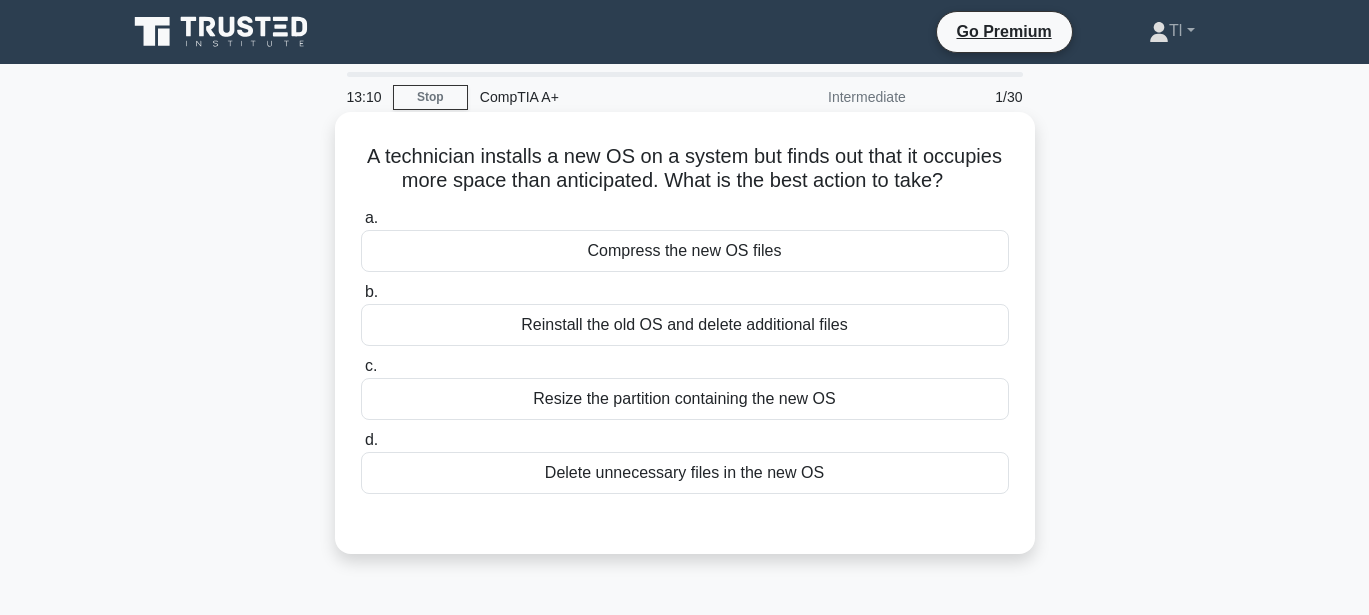 scroll, scrollTop: 0, scrollLeft: 0, axis: both 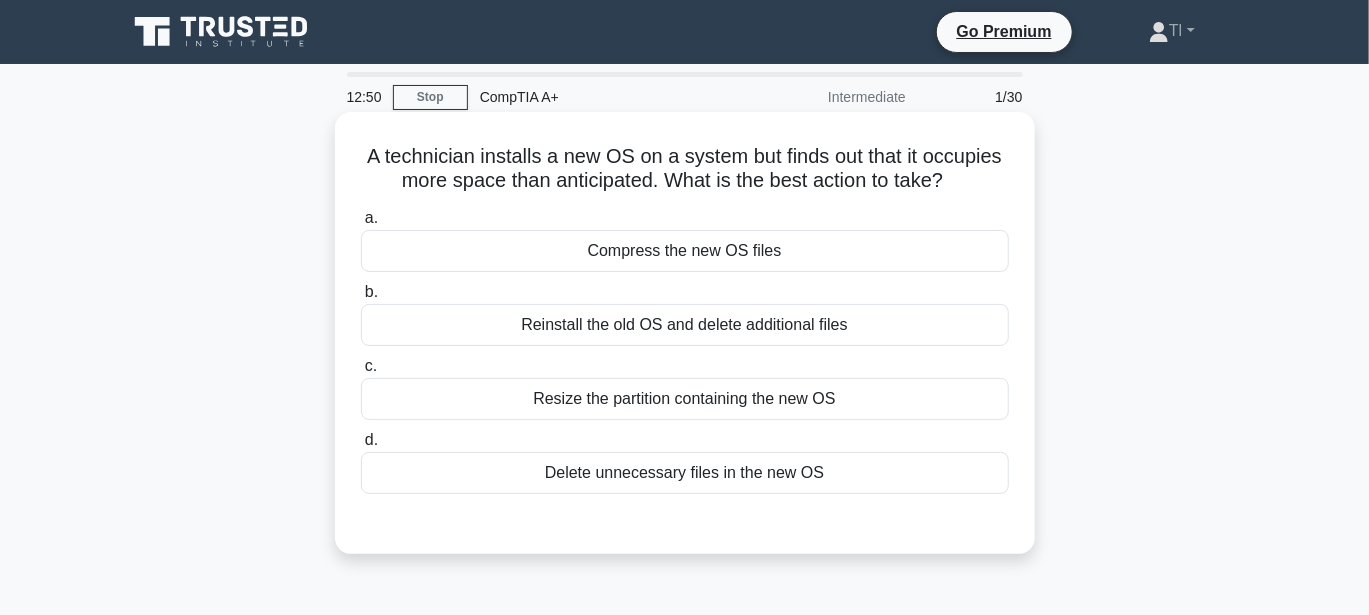 click on "Resize the partition containing the new OS" at bounding box center (685, 399) 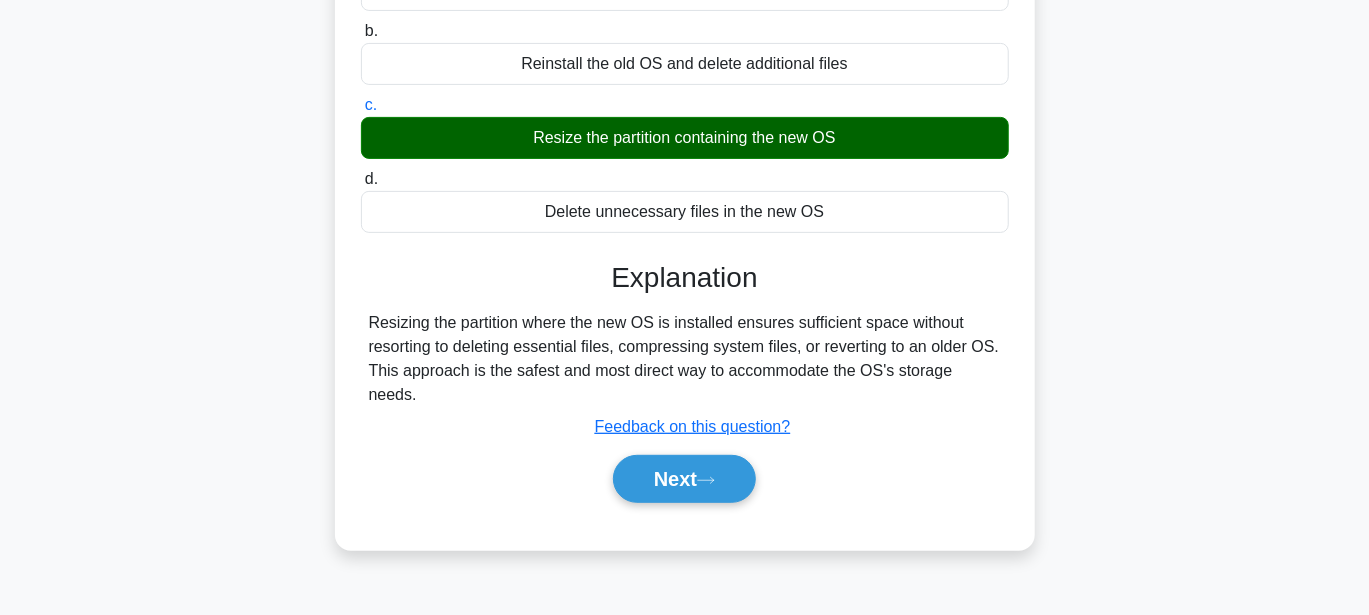 scroll, scrollTop: 464, scrollLeft: 0, axis: vertical 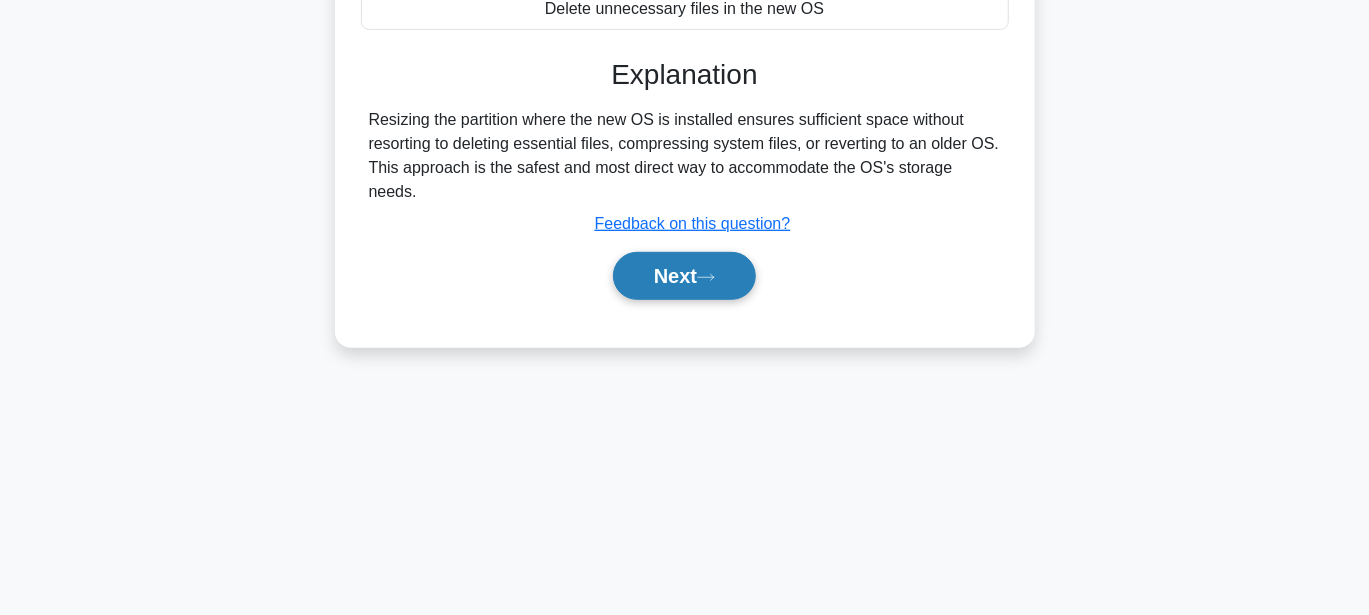 click 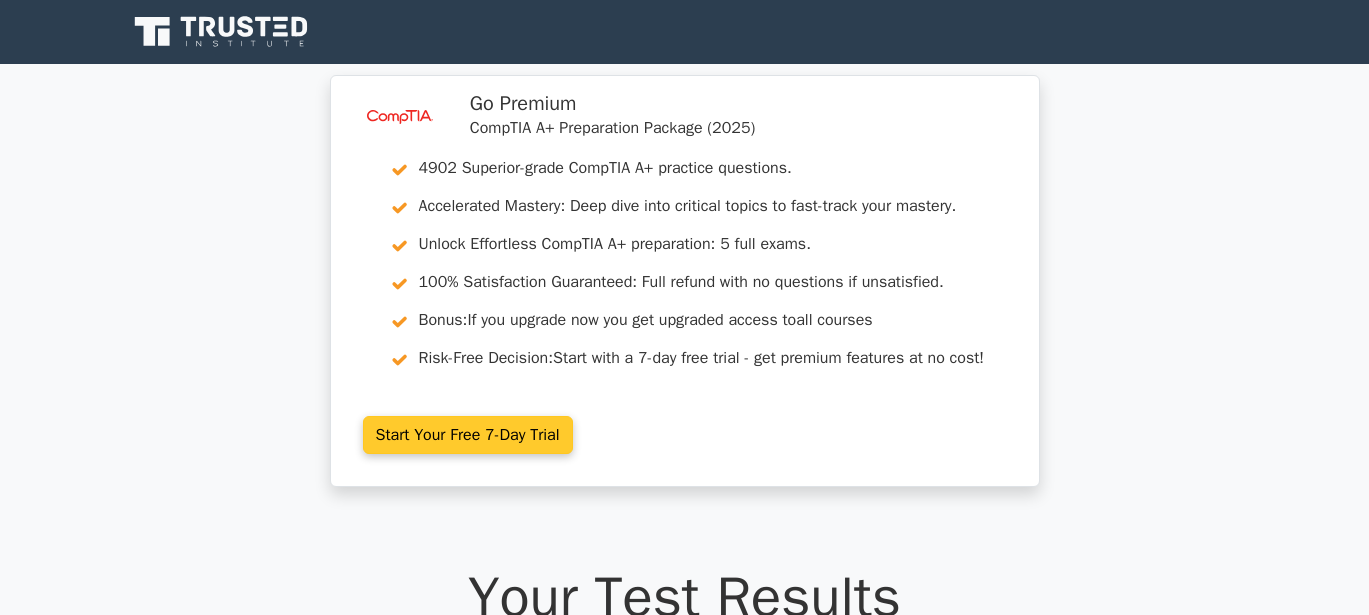 scroll, scrollTop: 0, scrollLeft: 0, axis: both 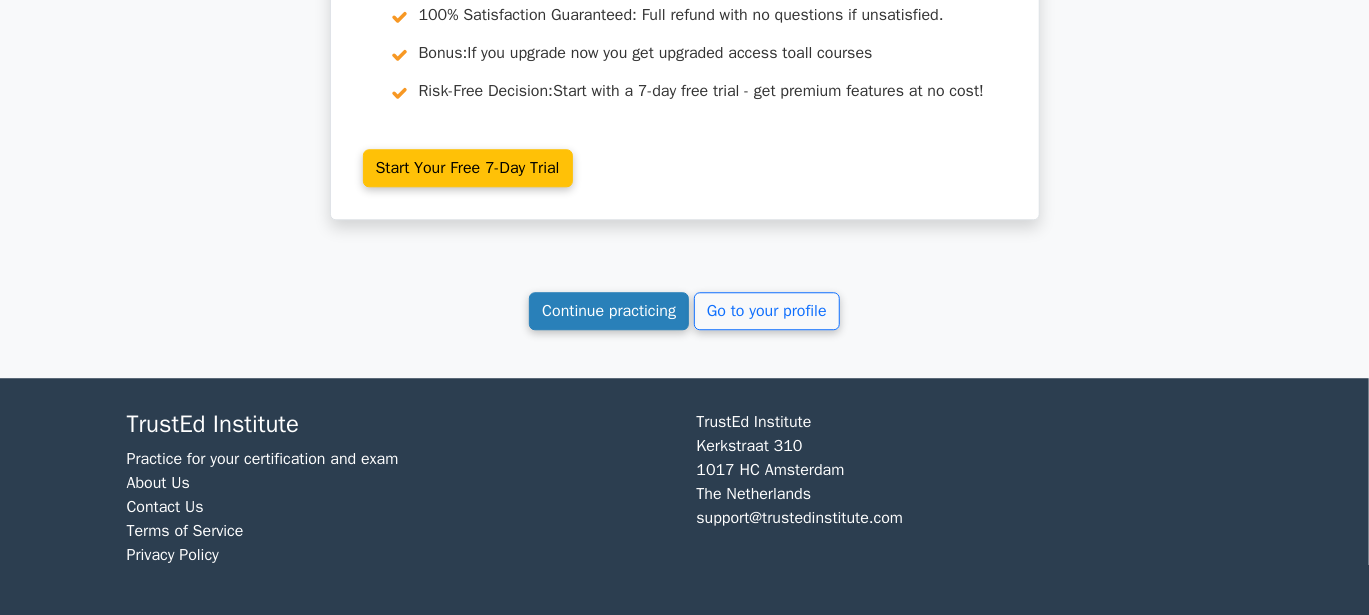 click on "Continue practicing" at bounding box center (609, 311) 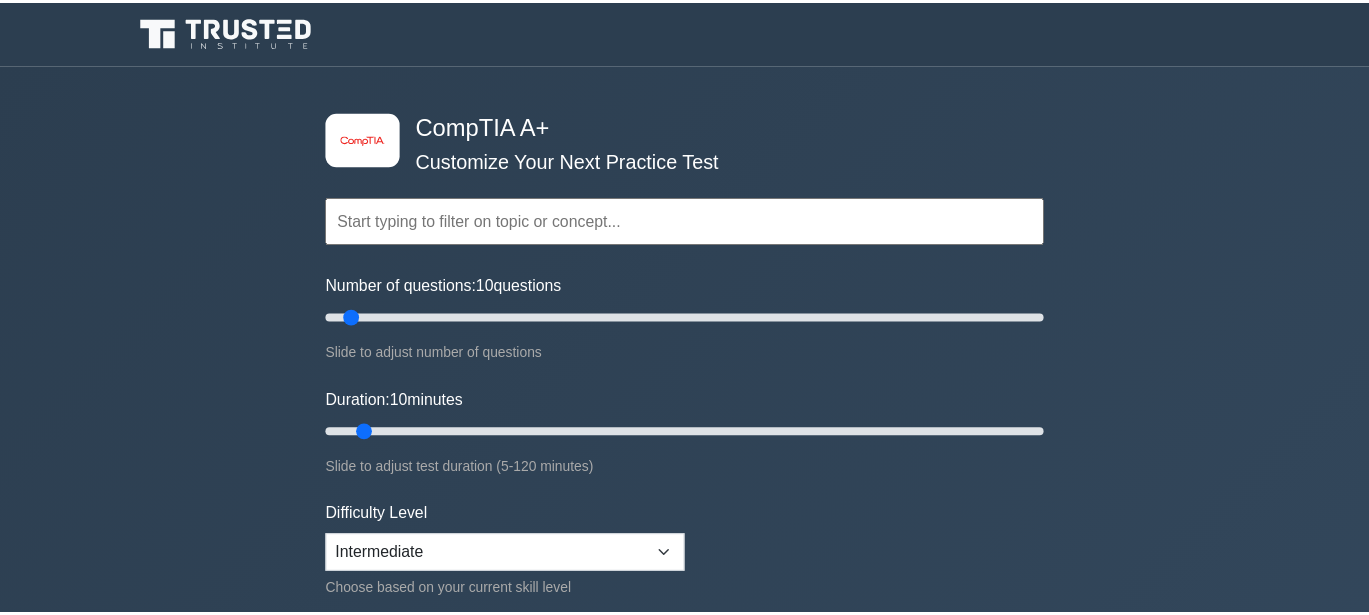 scroll, scrollTop: 0, scrollLeft: 0, axis: both 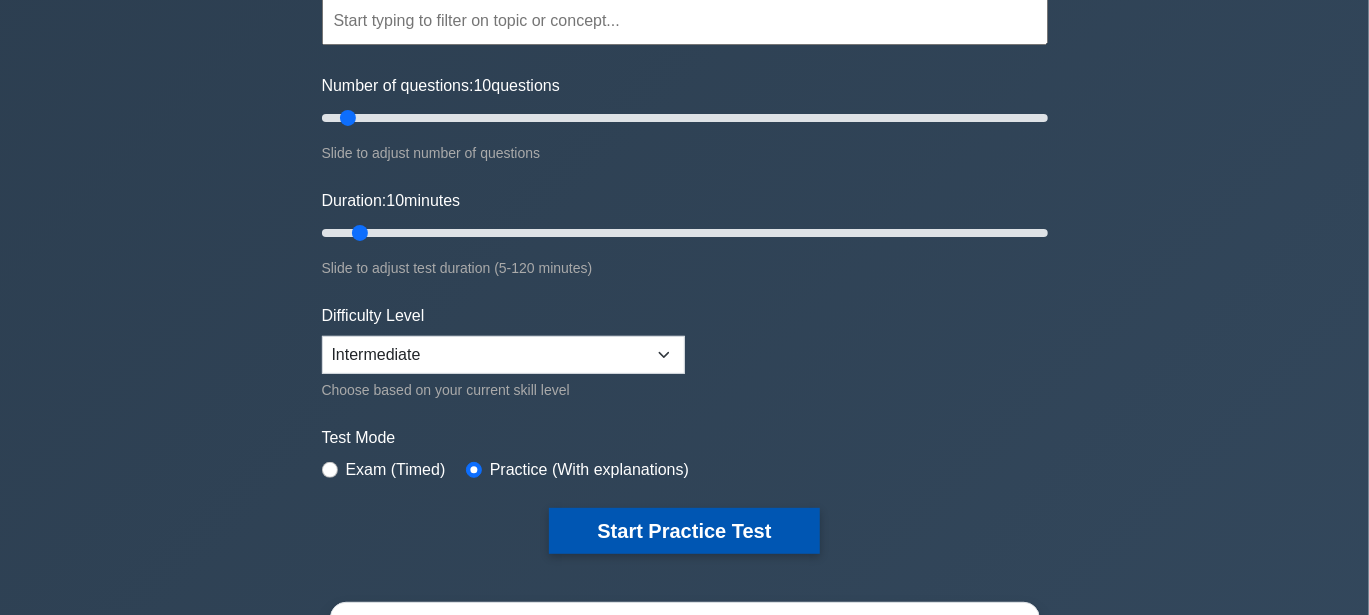 click on "Start Practice Test" at bounding box center (684, 531) 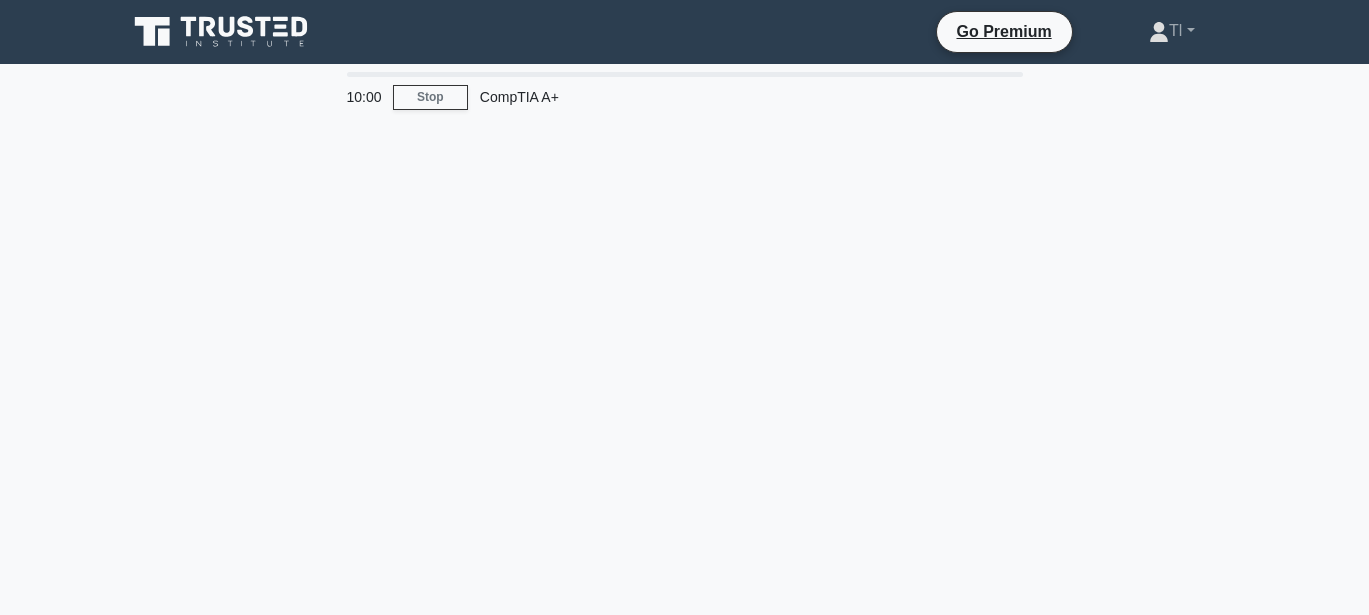 scroll, scrollTop: 0, scrollLeft: 0, axis: both 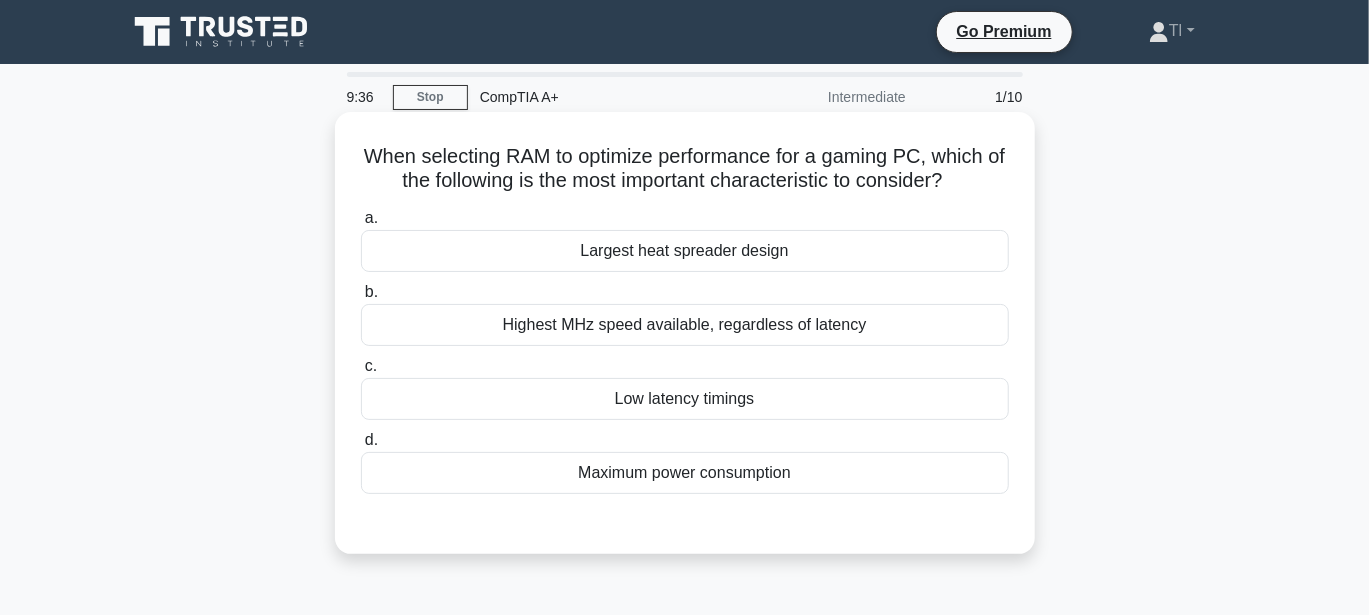 click on "Low latency timings" at bounding box center (685, 399) 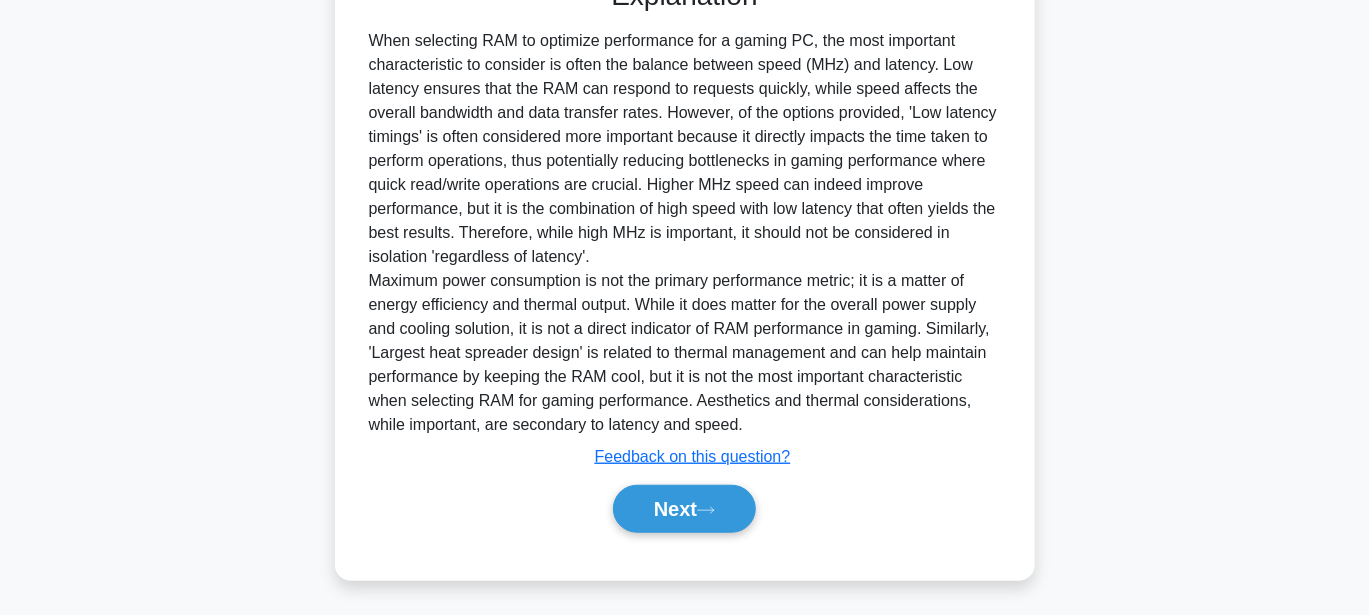 scroll, scrollTop: 410, scrollLeft: 0, axis: vertical 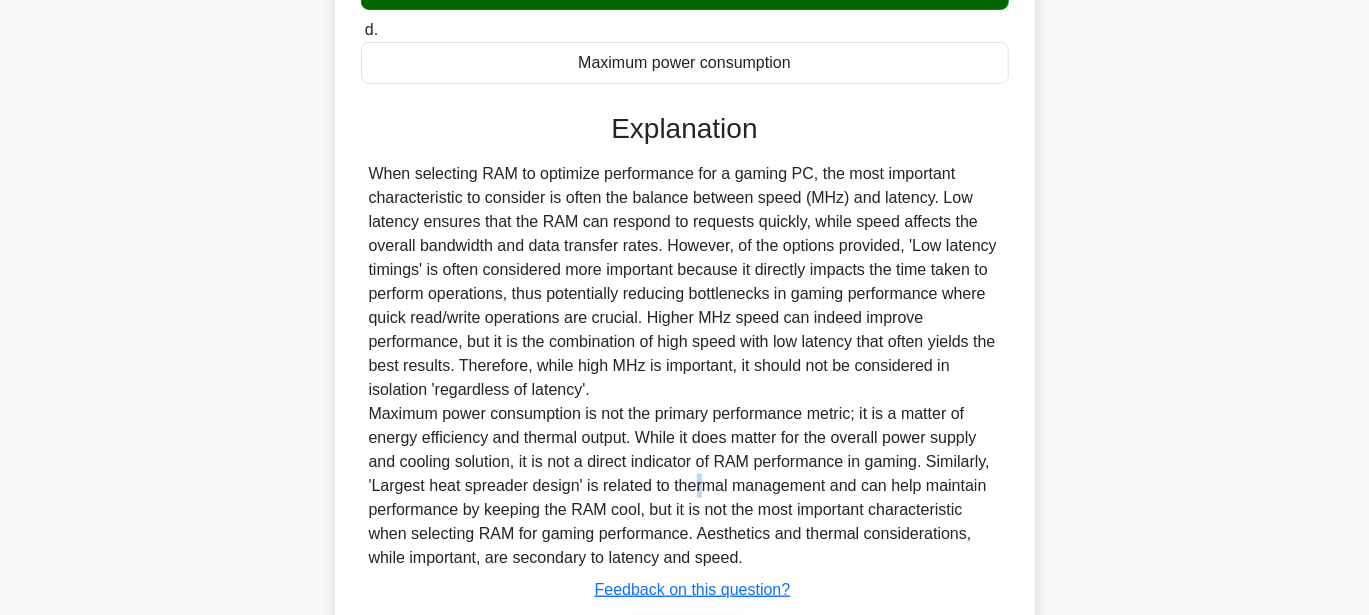 drag, startPoint x: 955, startPoint y: 352, endPoint x: 703, endPoint y: 492, distance: 288.27765 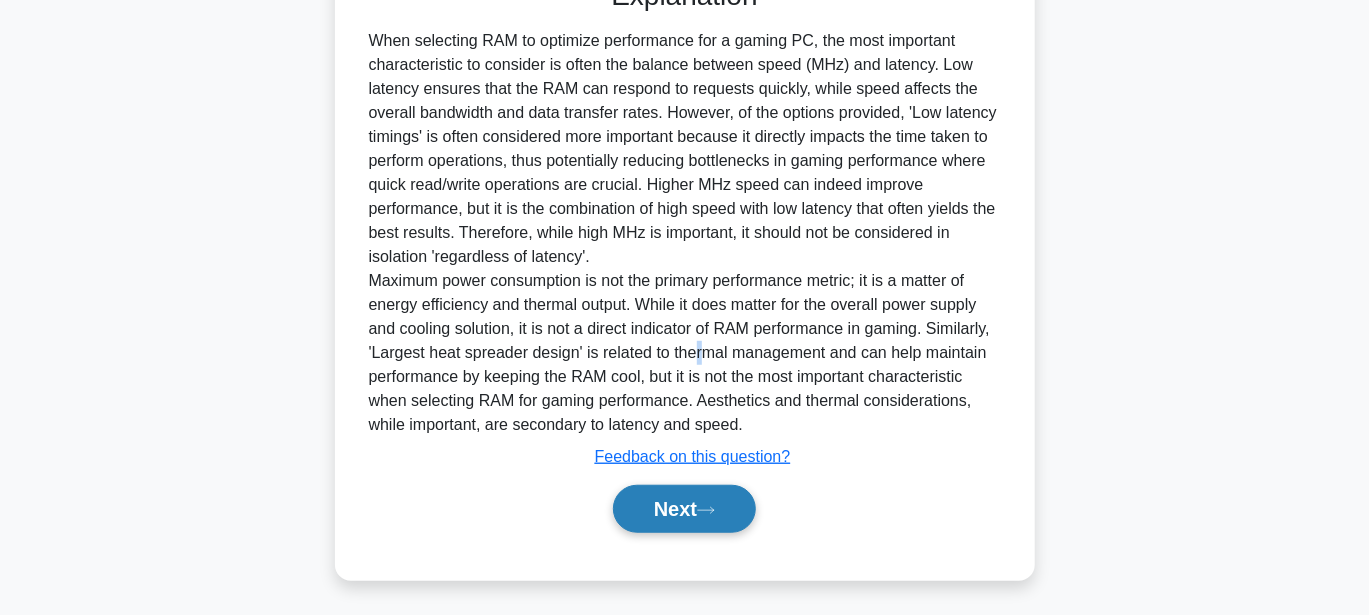 click on "Next" at bounding box center [684, 509] 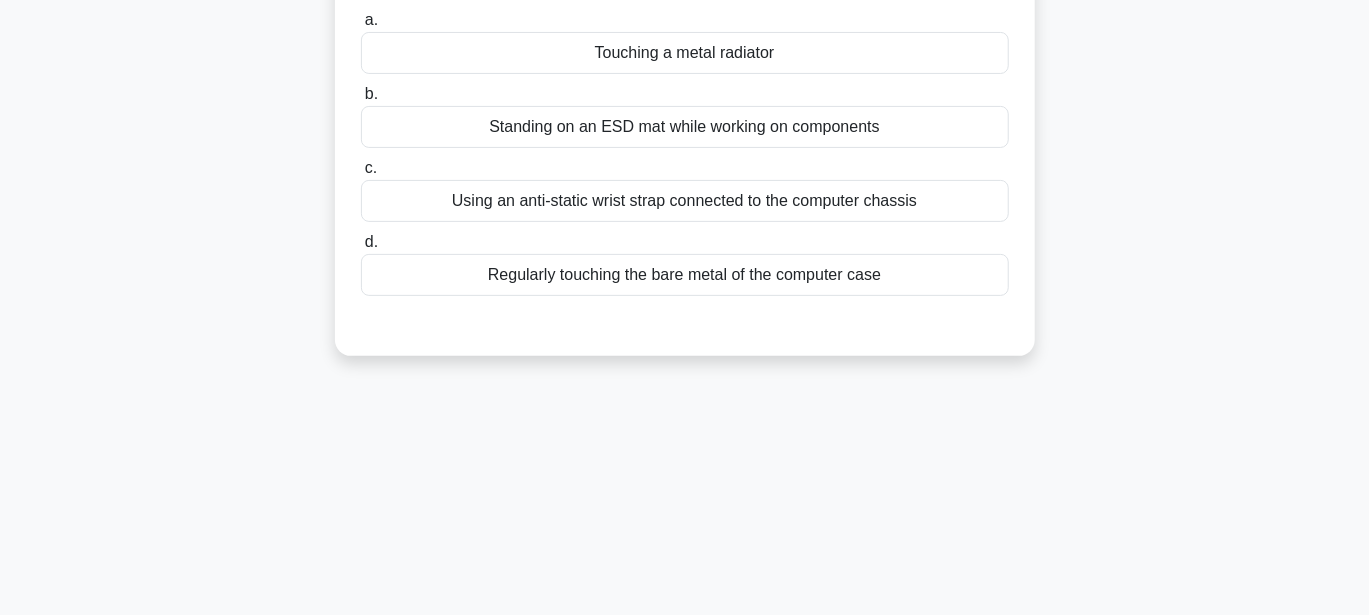 scroll, scrollTop: 0, scrollLeft: 0, axis: both 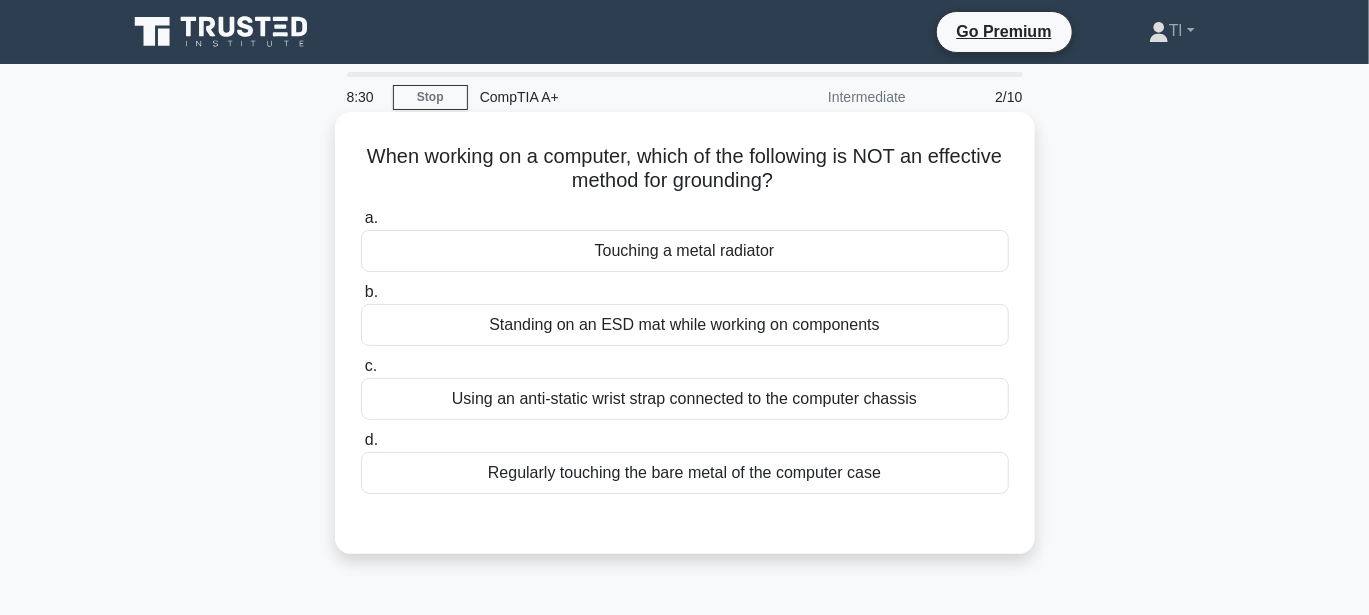 click on "Touching a metal radiator" at bounding box center [685, 251] 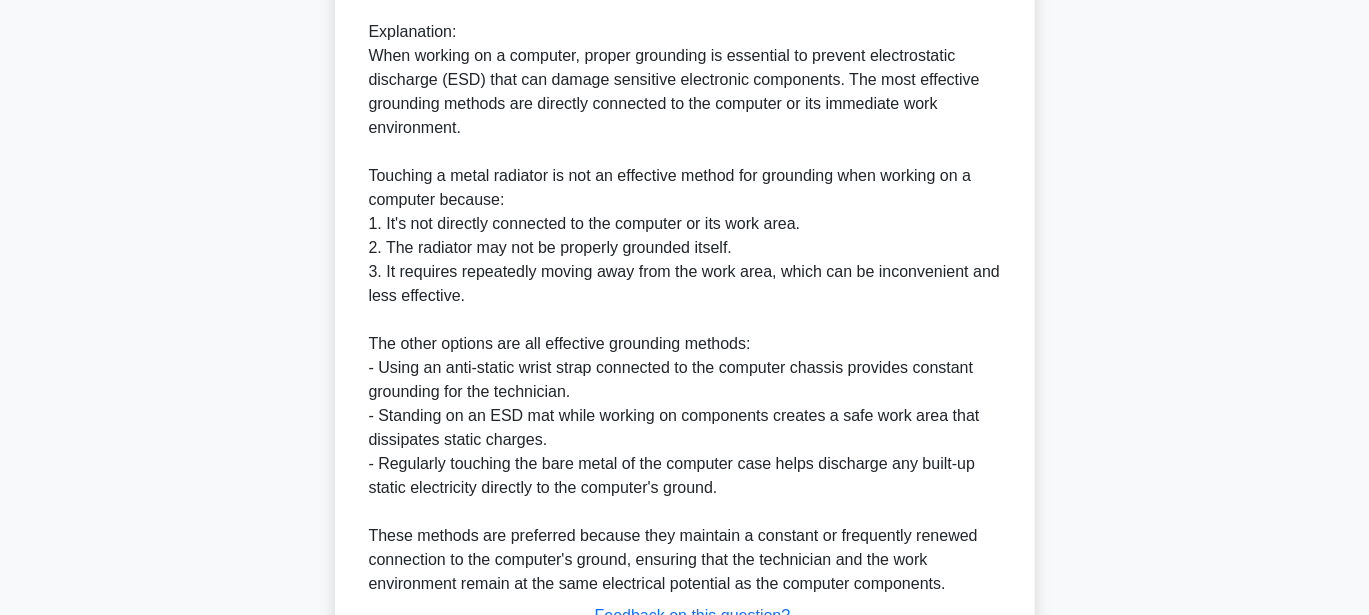 scroll, scrollTop: 759, scrollLeft: 0, axis: vertical 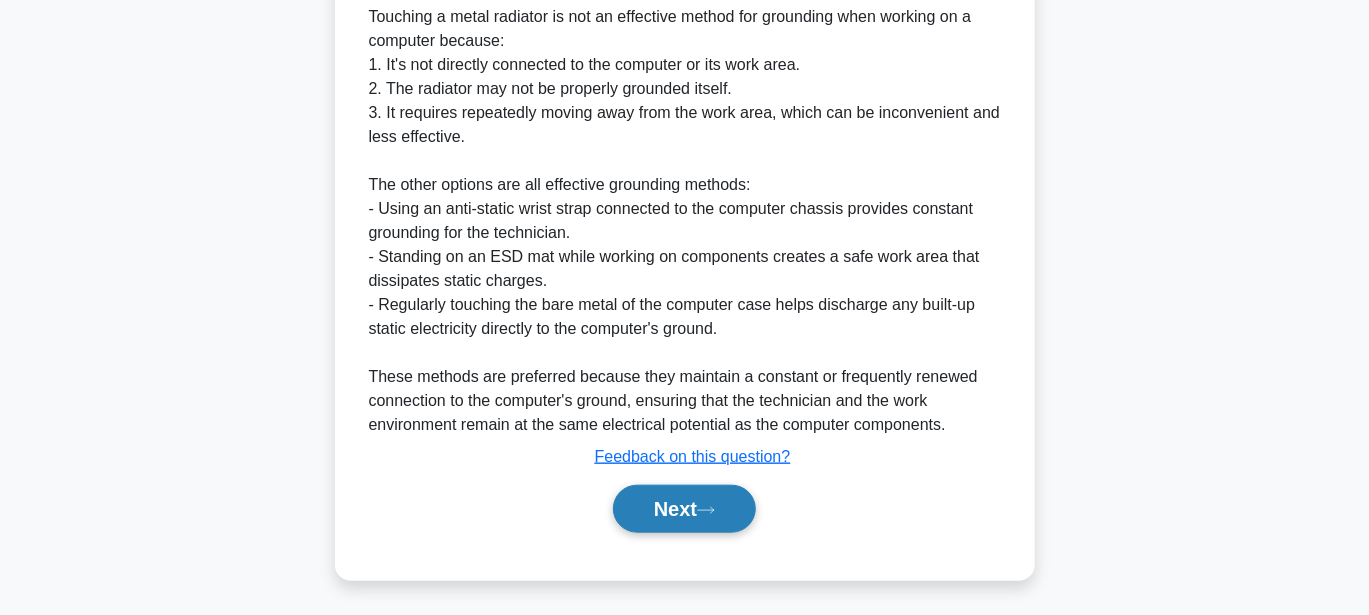 click 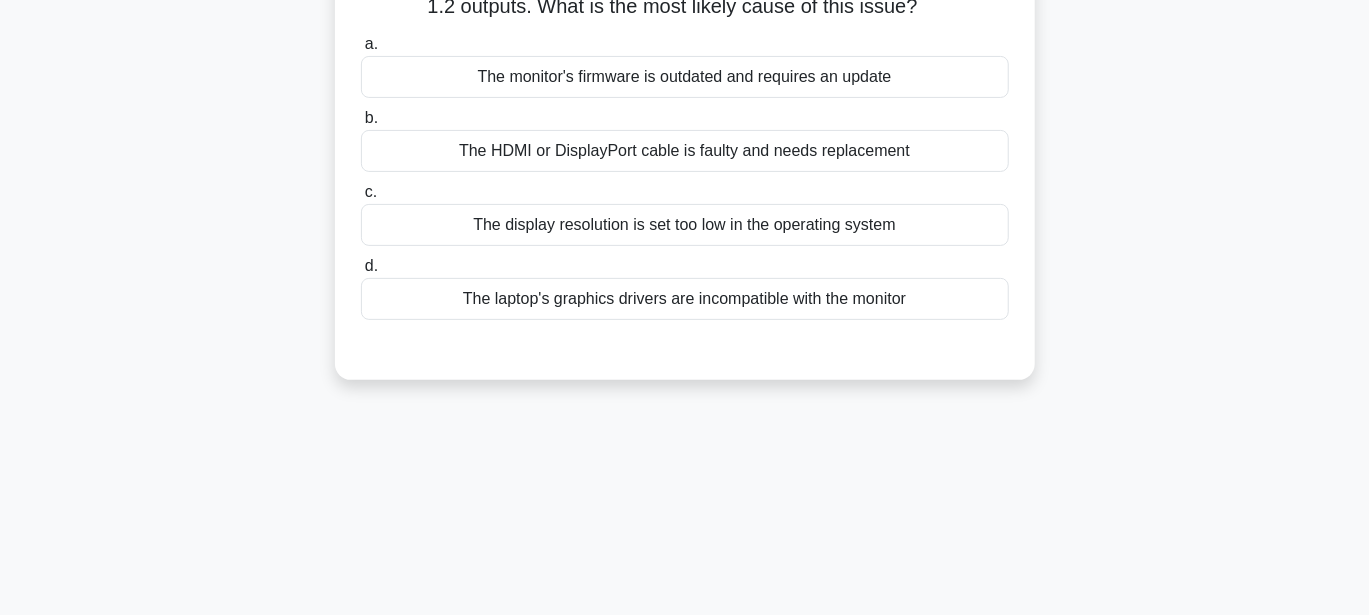 scroll, scrollTop: 0, scrollLeft: 0, axis: both 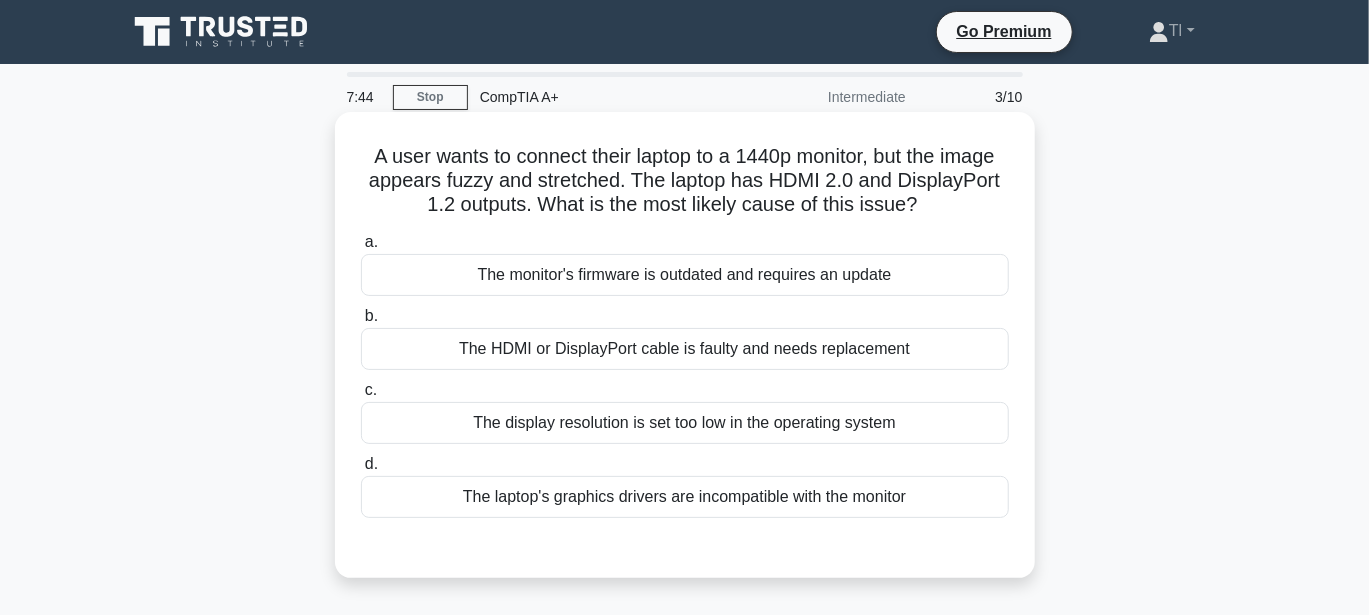 click on "The display resolution is set too low in the operating system" at bounding box center [685, 423] 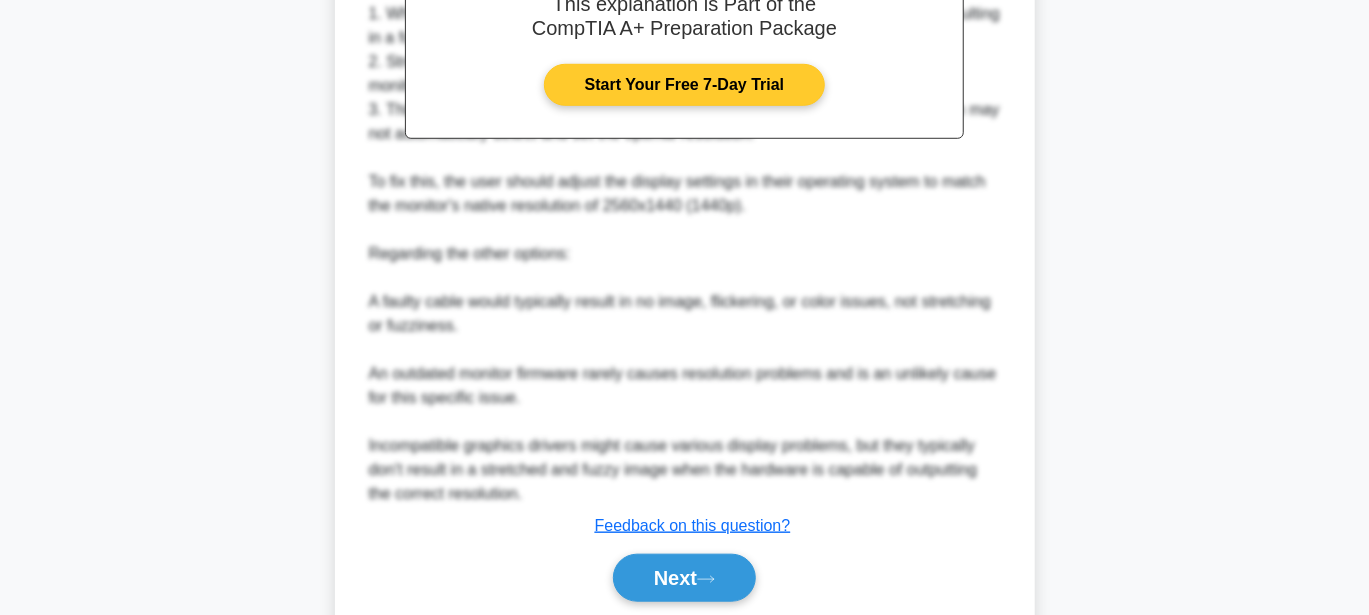 scroll, scrollTop: 735, scrollLeft: 0, axis: vertical 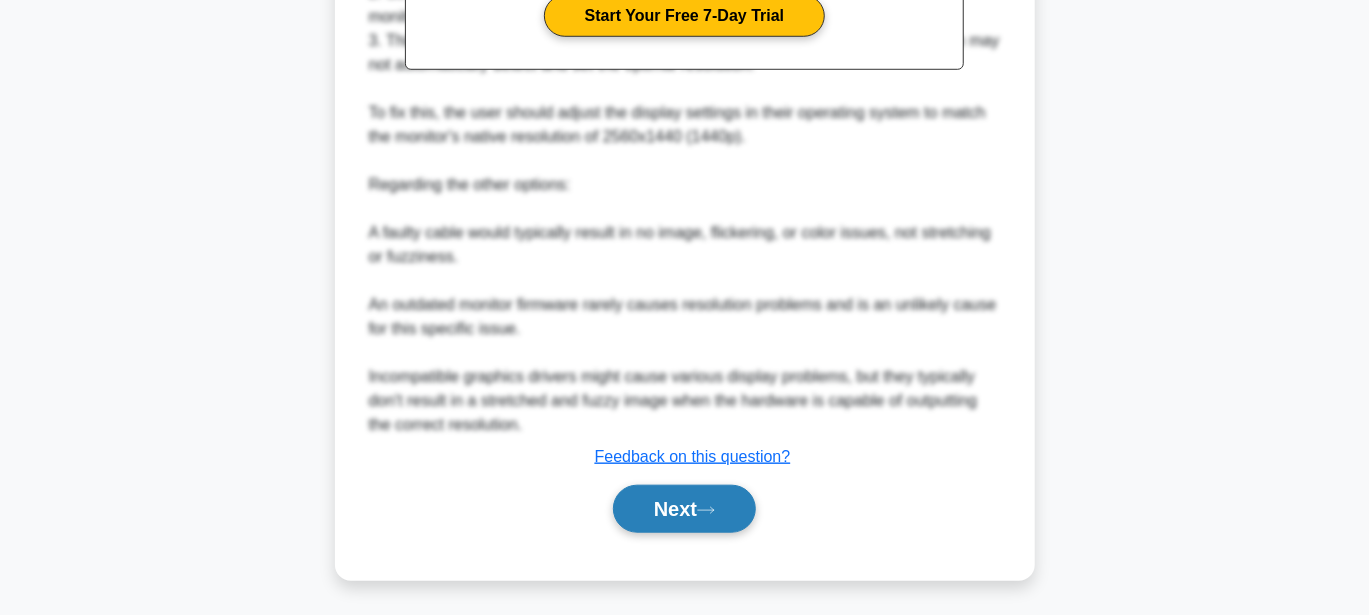 click on "Next" at bounding box center (684, 509) 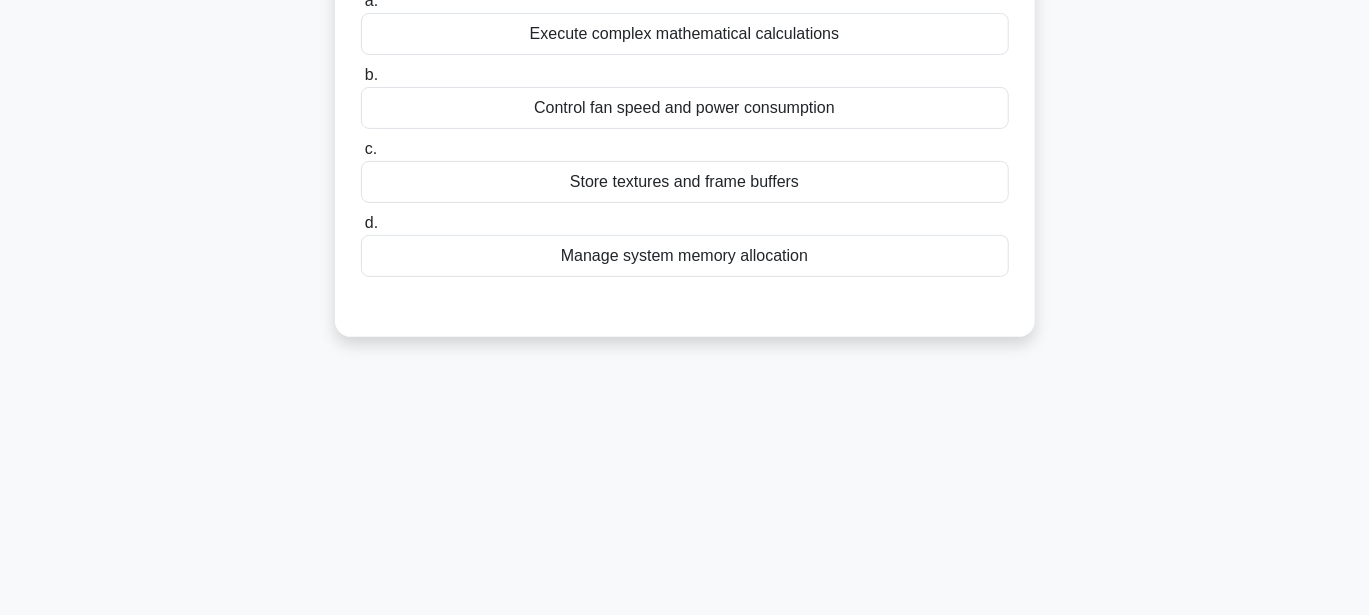 scroll, scrollTop: 0, scrollLeft: 0, axis: both 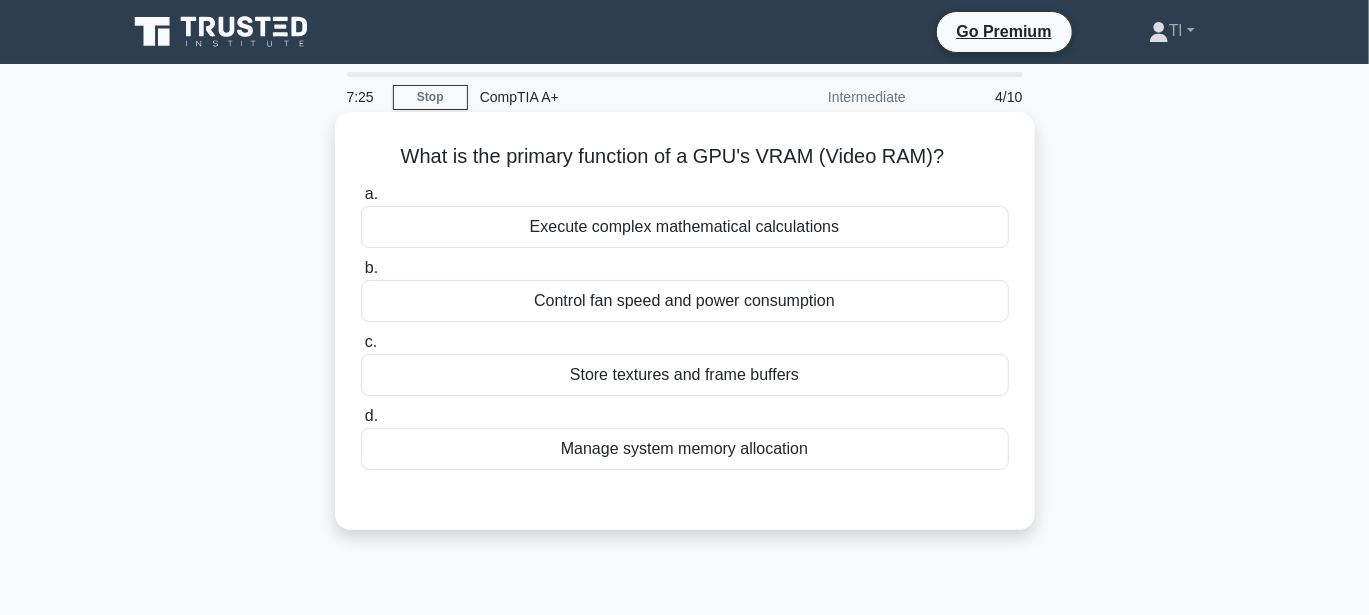 click on "Store textures and frame buffers" at bounding box center (685, 375) 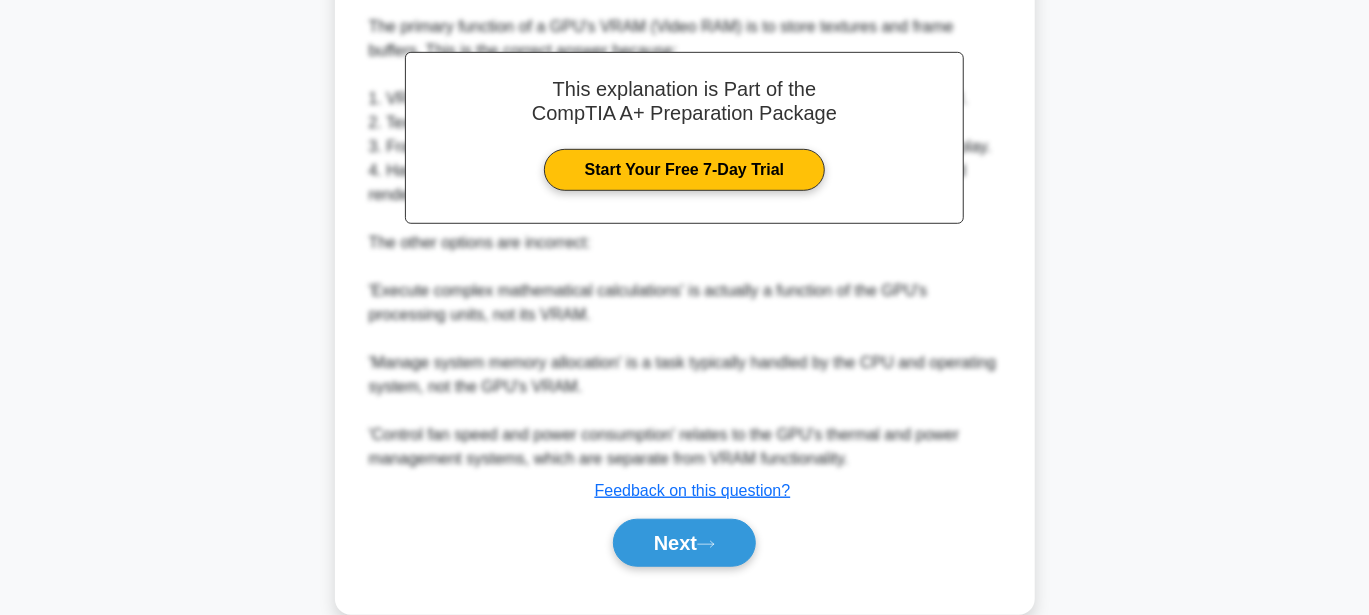 scroll, scrollTop: 567, scrollLeft: 0, axis: vertical 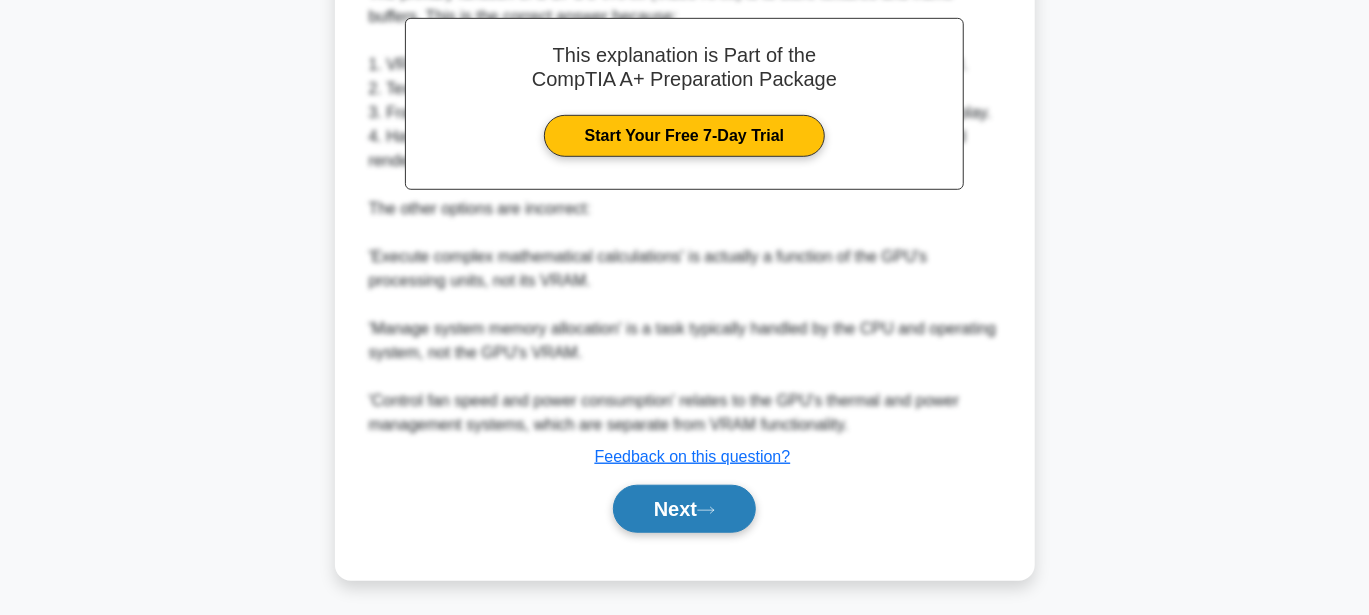 click on "Next" at bounding box center [684, 509] 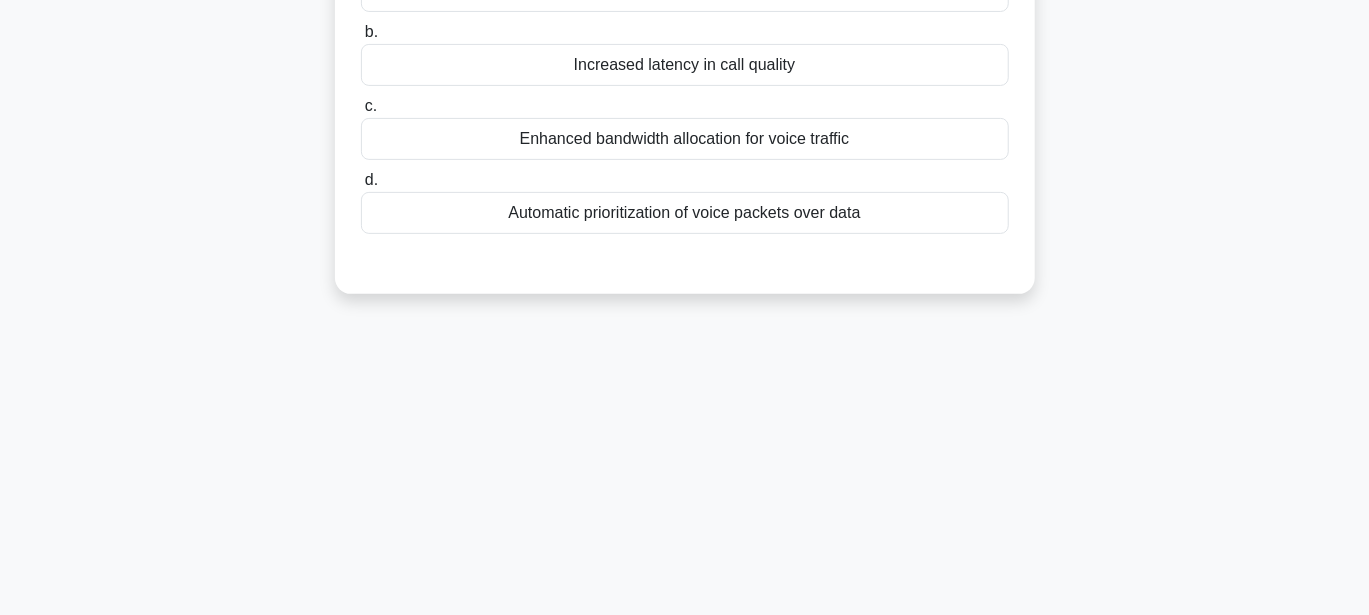 scroll, scrollTop: 64, scrollLeft: 0, axis: vertical 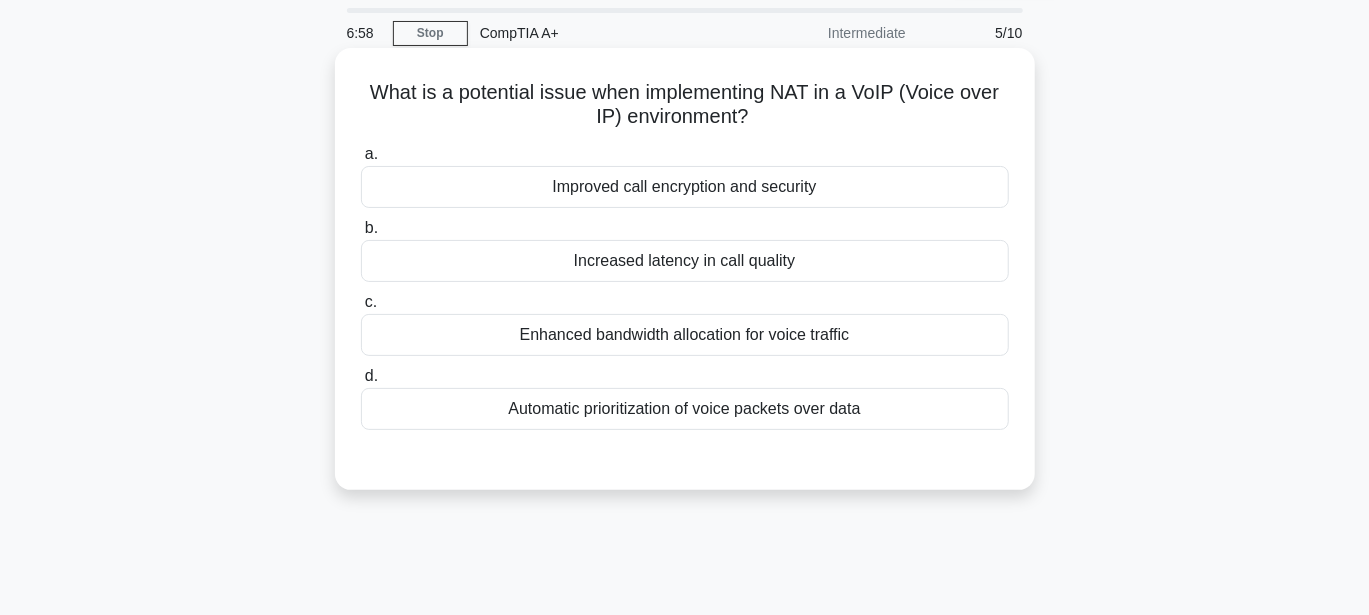 click on "Automatic prioritization of voice packets over data" at bounding box center [685, 409] 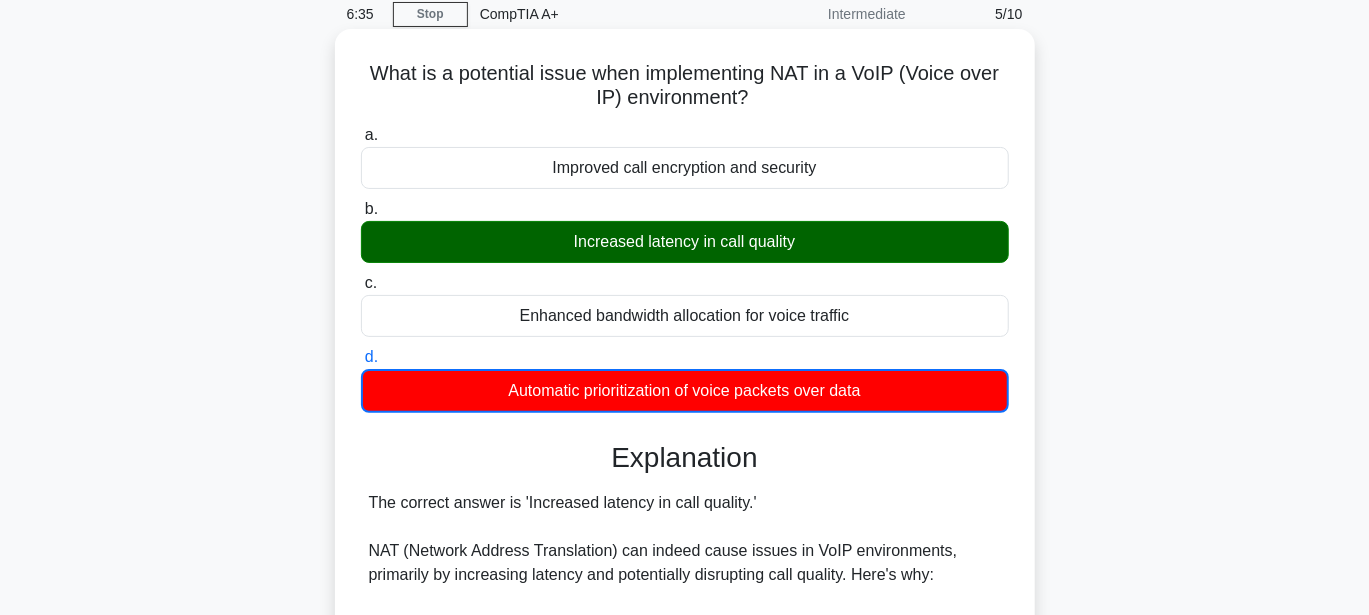scroll, scrollTop: 17, scrollLeft: 0, axis: vertical 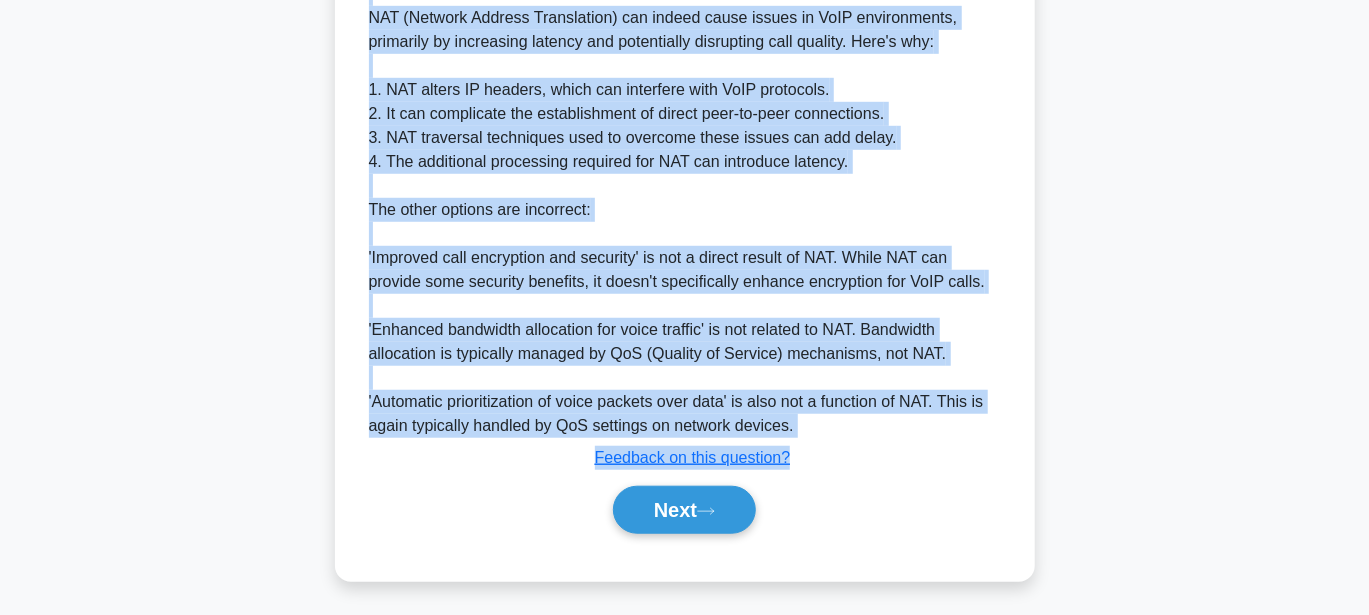drag, startPoint x: 363, startPoint y: 142, endPoint x: 994, endPoint y: 538, distance: 744.9678 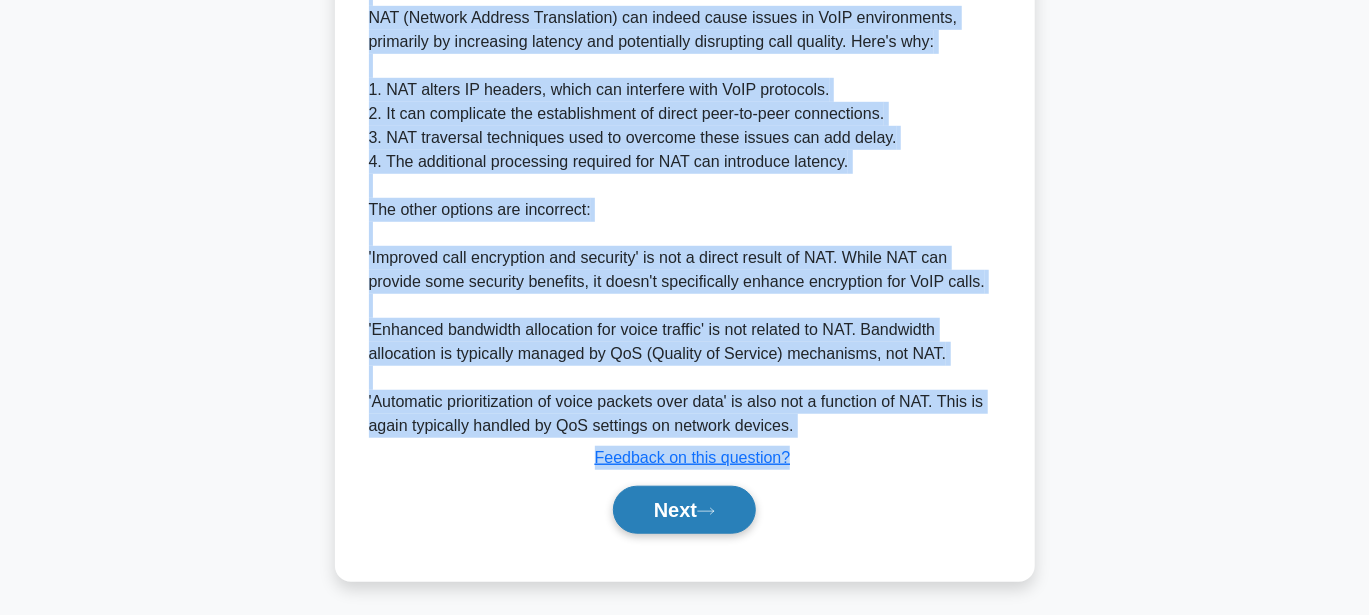 click on "Next" at bounding box center [684, 510] 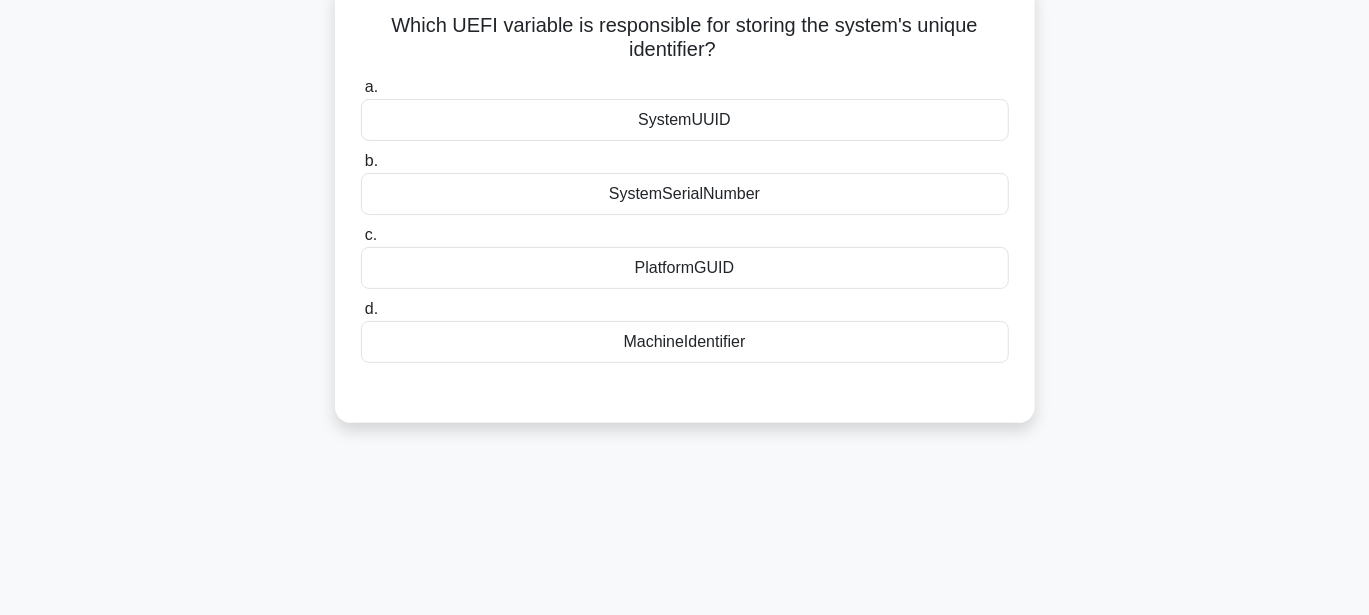 scroll, scrollTop: 0, scrollLeft: 0, axis: both 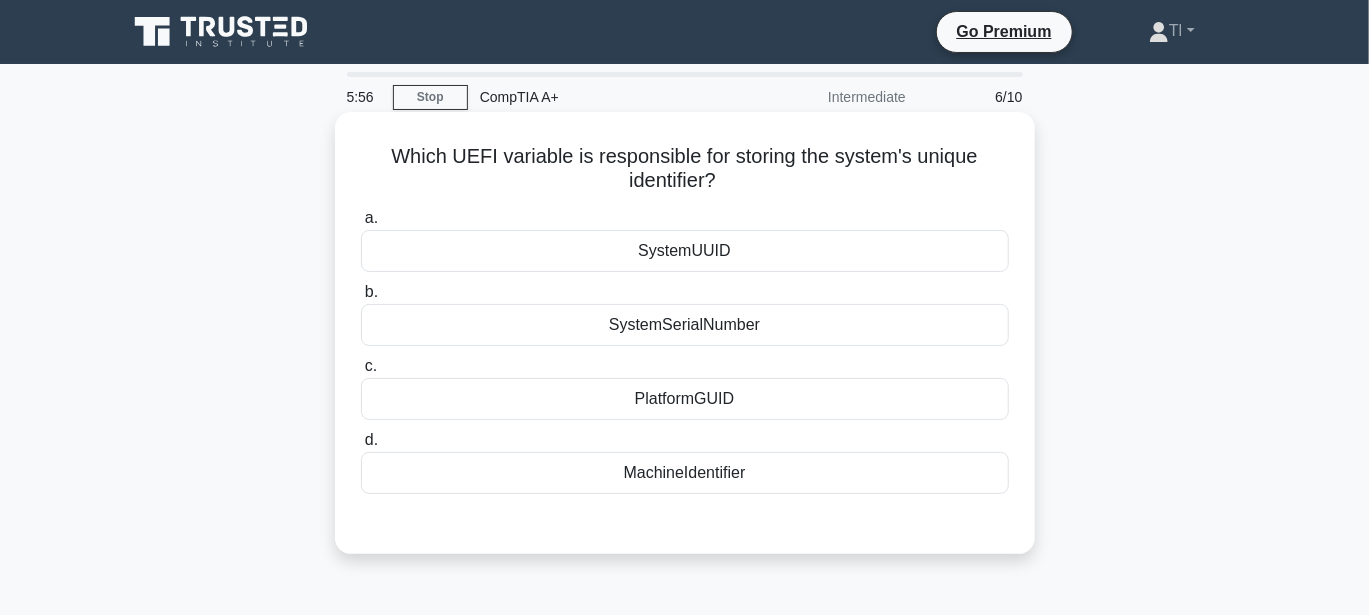click on "SystemUUID" at bounding box center [685, 251] 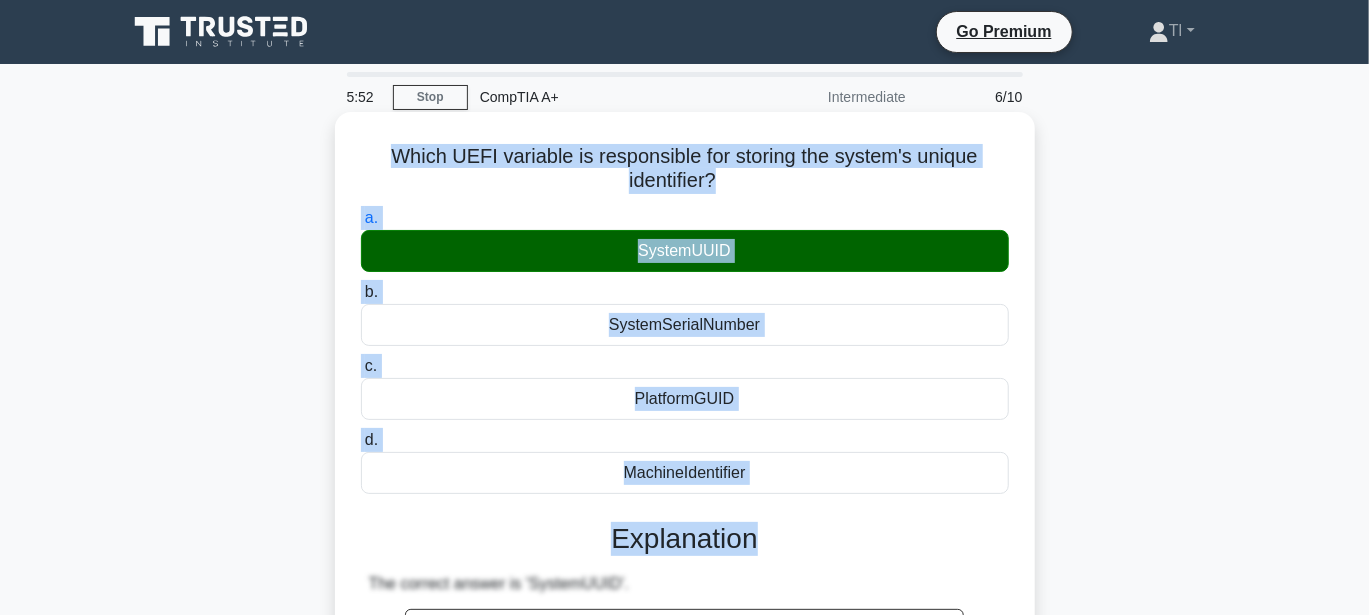 drag, startPoint x: 384, startPoint y: 148, endPoint x: 944, endPoint y: 496, distance: 659.32086 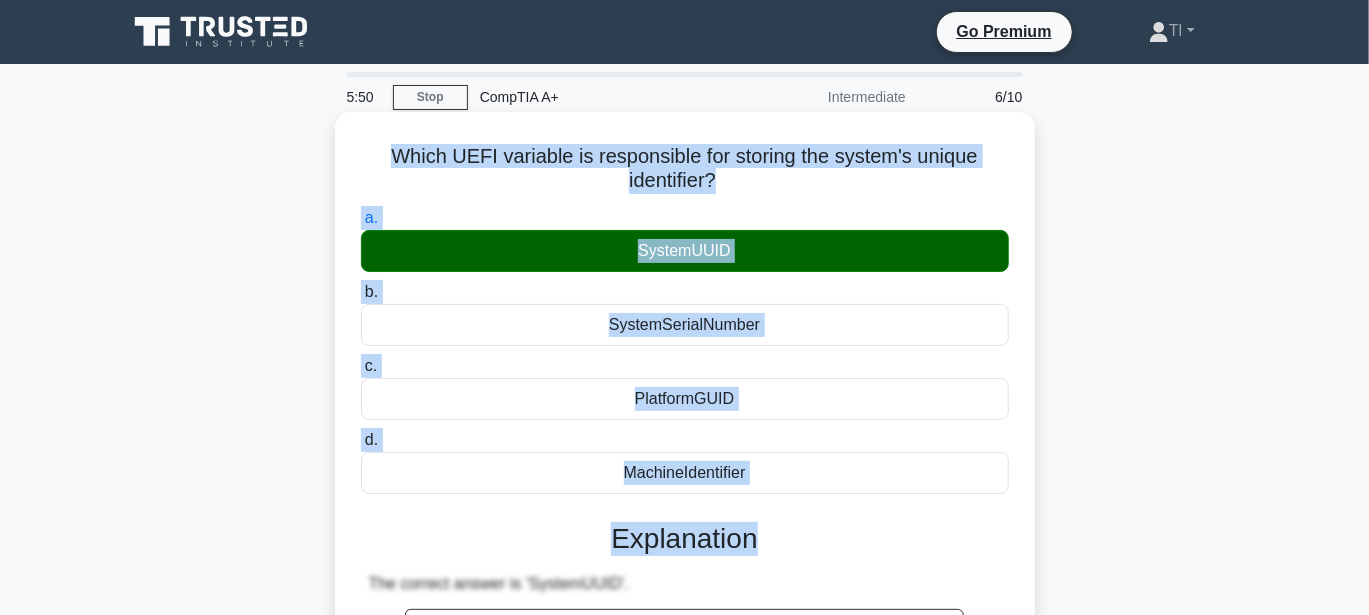 copy on "Which UEFI variable is responsible for storing the system's unique identifier?
.spinner_0XTQ{transform-origin:center;animation:spinner_y6GP .75s linear infinite}@keyframes spinner_y6GP{100%{transform:rotate(360deg)}}
a.
SystemUUID
b.
SystemSerialNumber
c.
PlatformGUID
d.
MachineIdentifier
This explanation is Part of the  CompTIA A+ Preparation Package
Start Your Free 7-Day Trial
Explanation" 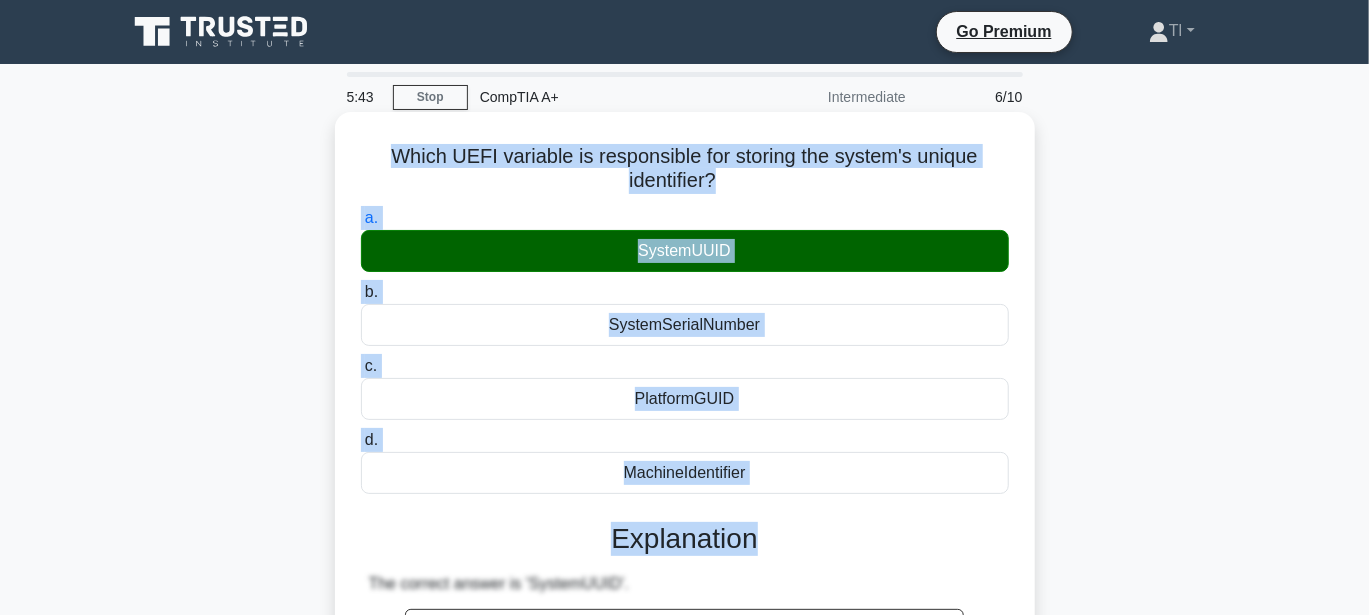 click on "c.
PlatformGUID" at bounding box center (685, 387) 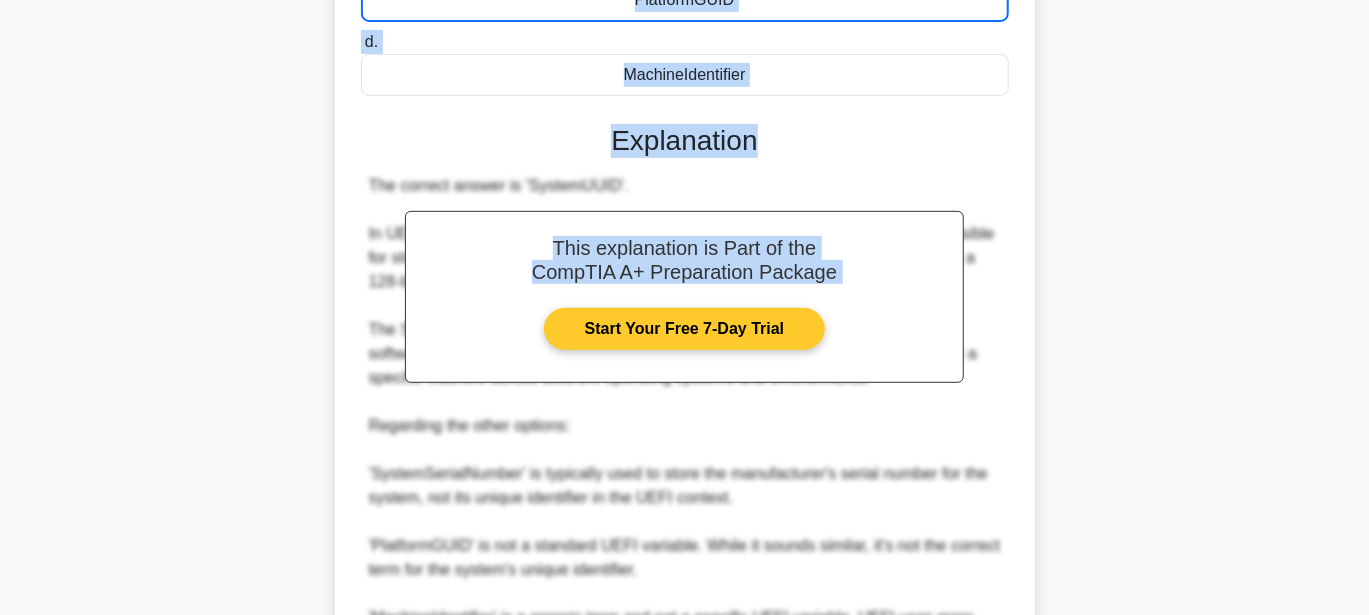 scroll, scrollTop: 666, scrollLeft: 0, axis: vertical 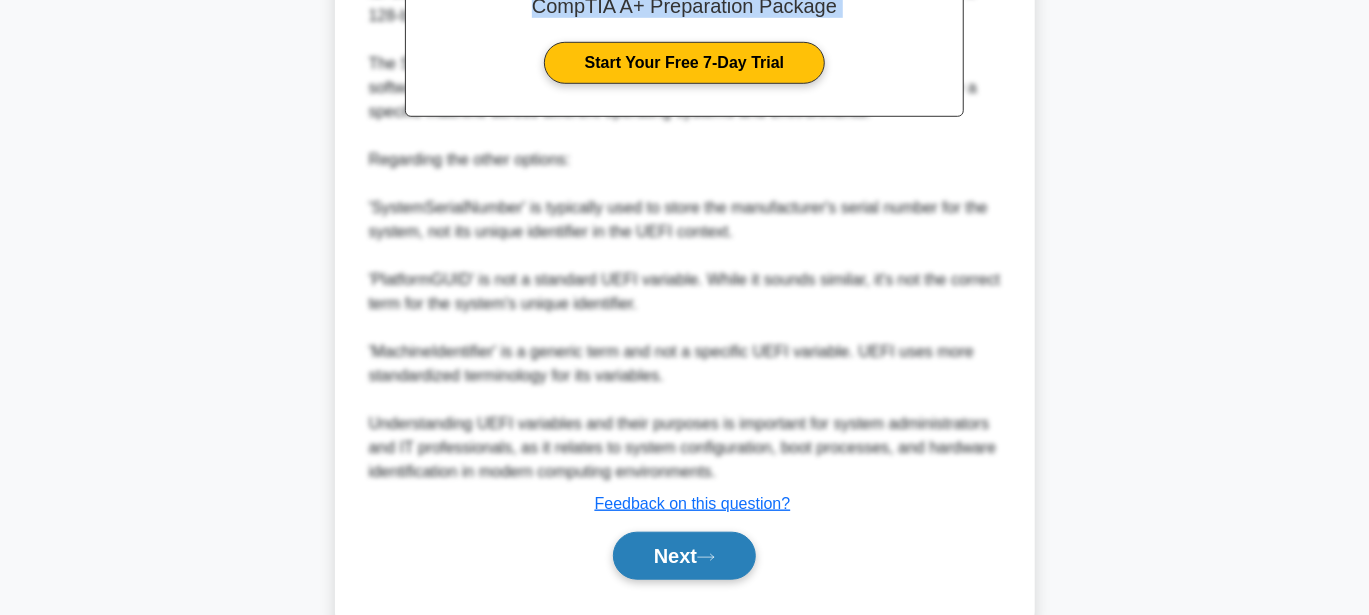 click 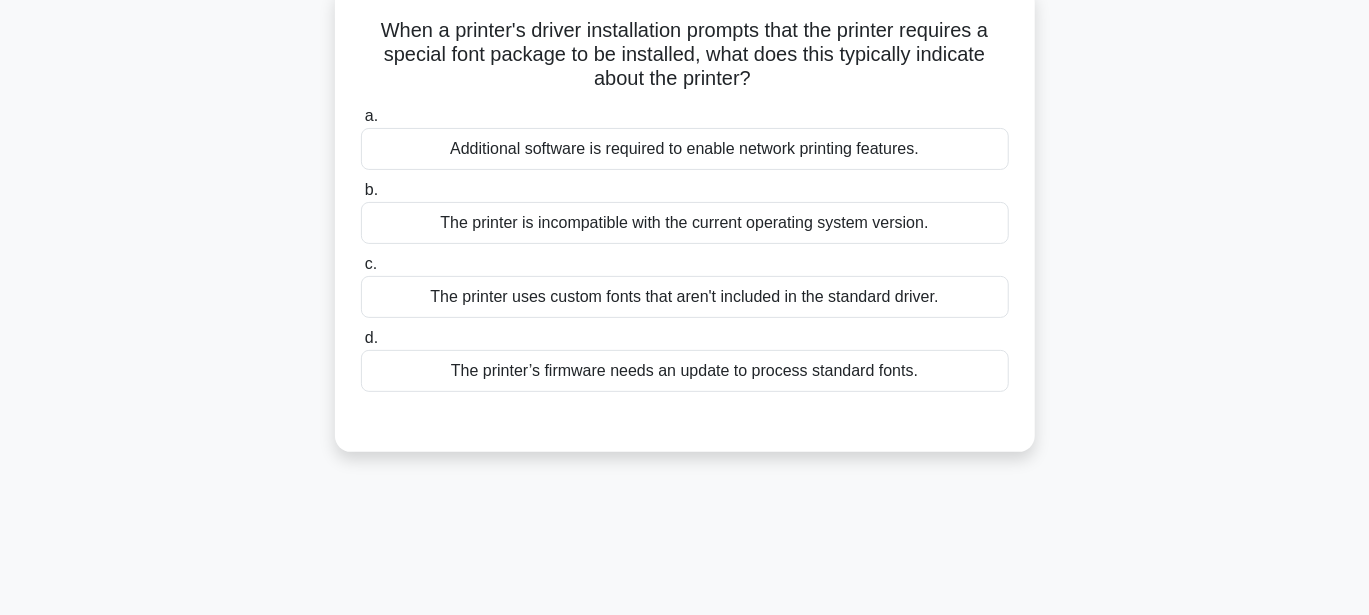 scroll, scrollTop: 0, scrollLeft: 0, axis: both 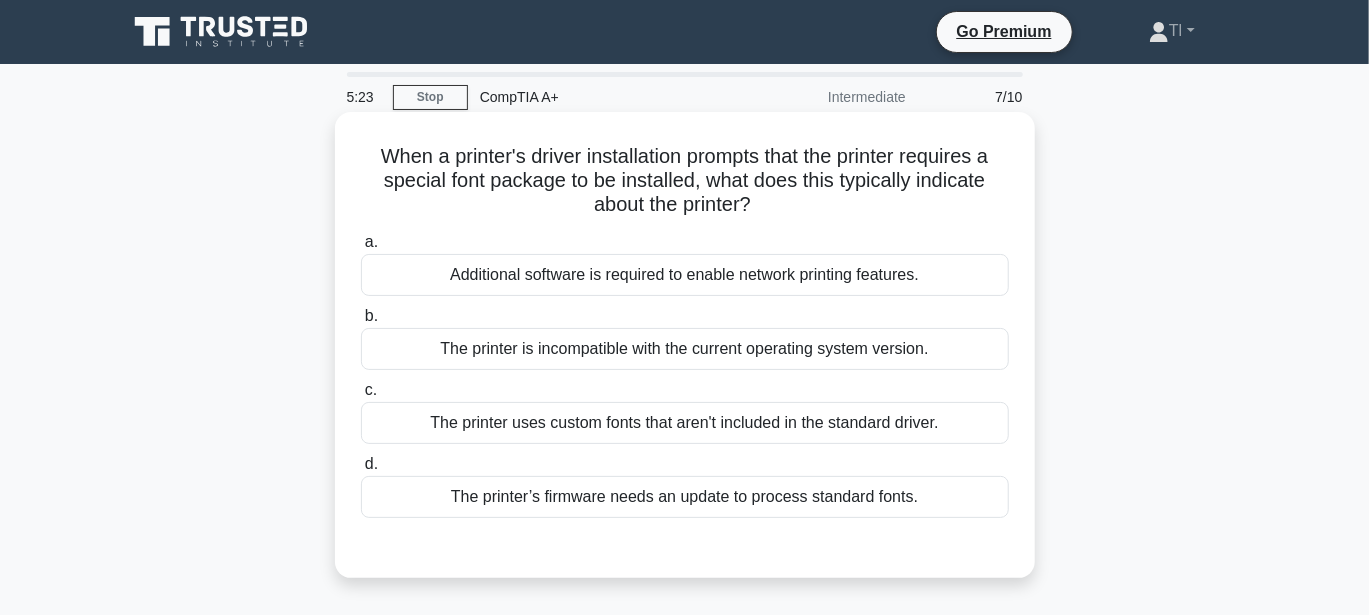 click on "The printer uses custom fonts that aren't included in the standard driver." at bounding box center (685, 423) 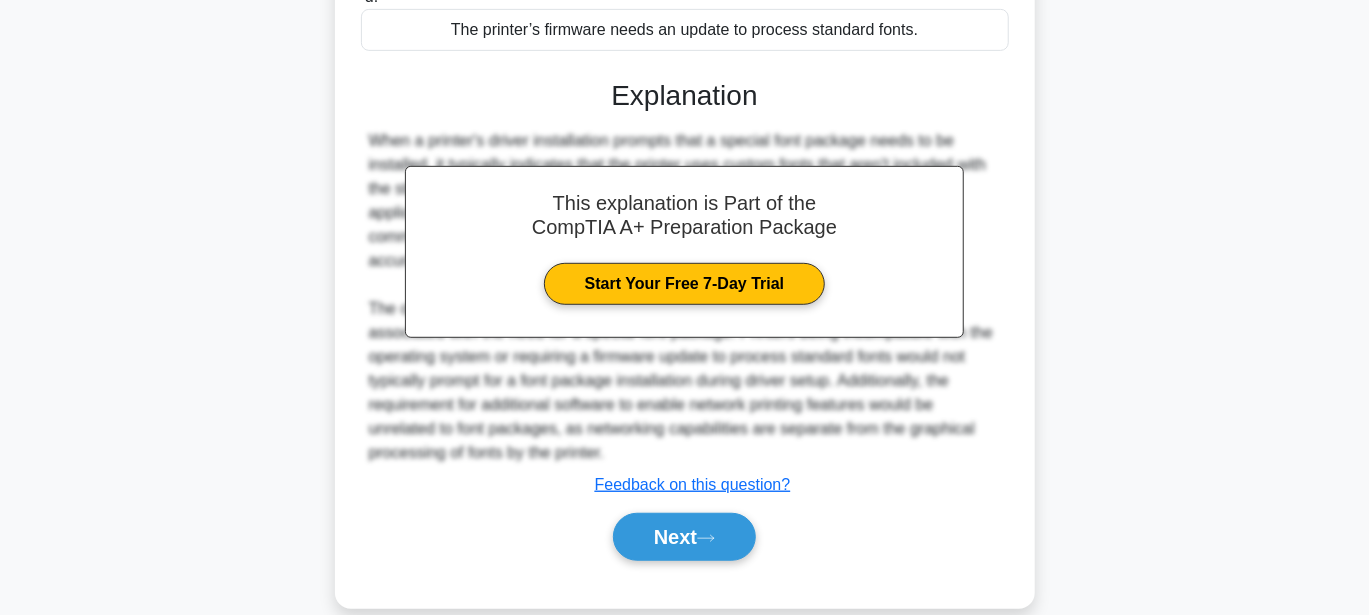 scroll, scrollTop: 495, scrollLeft: 0, axis: vertical 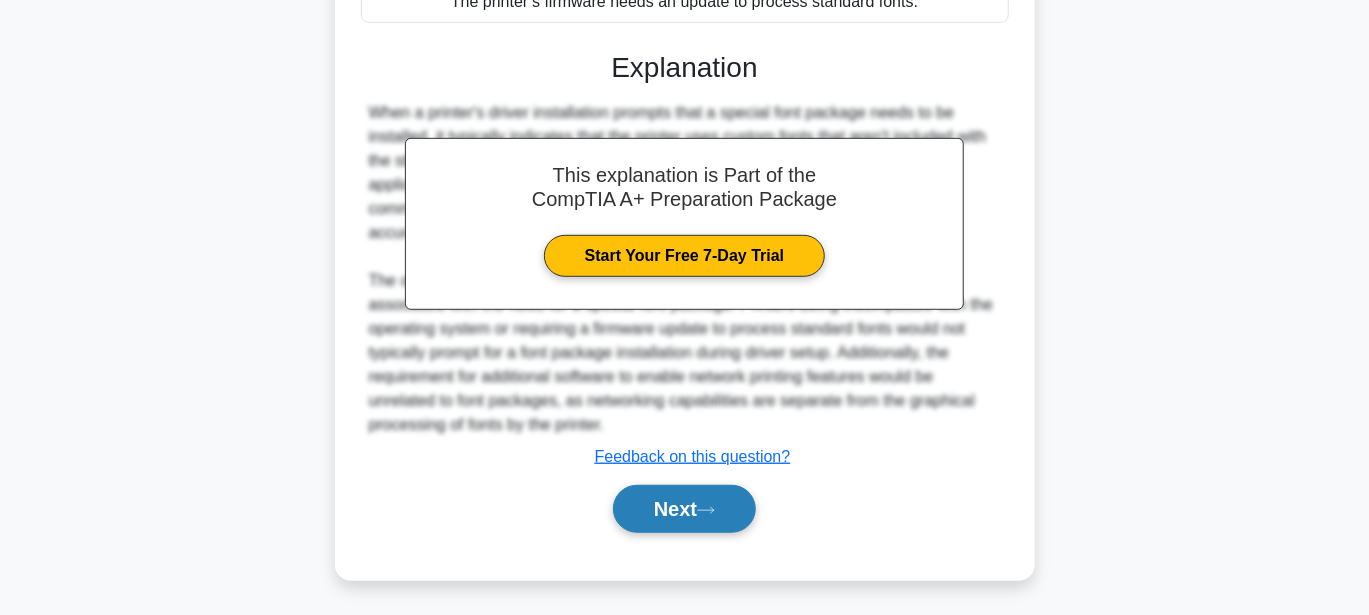 click on "Next" at bounding box center [684, 509] 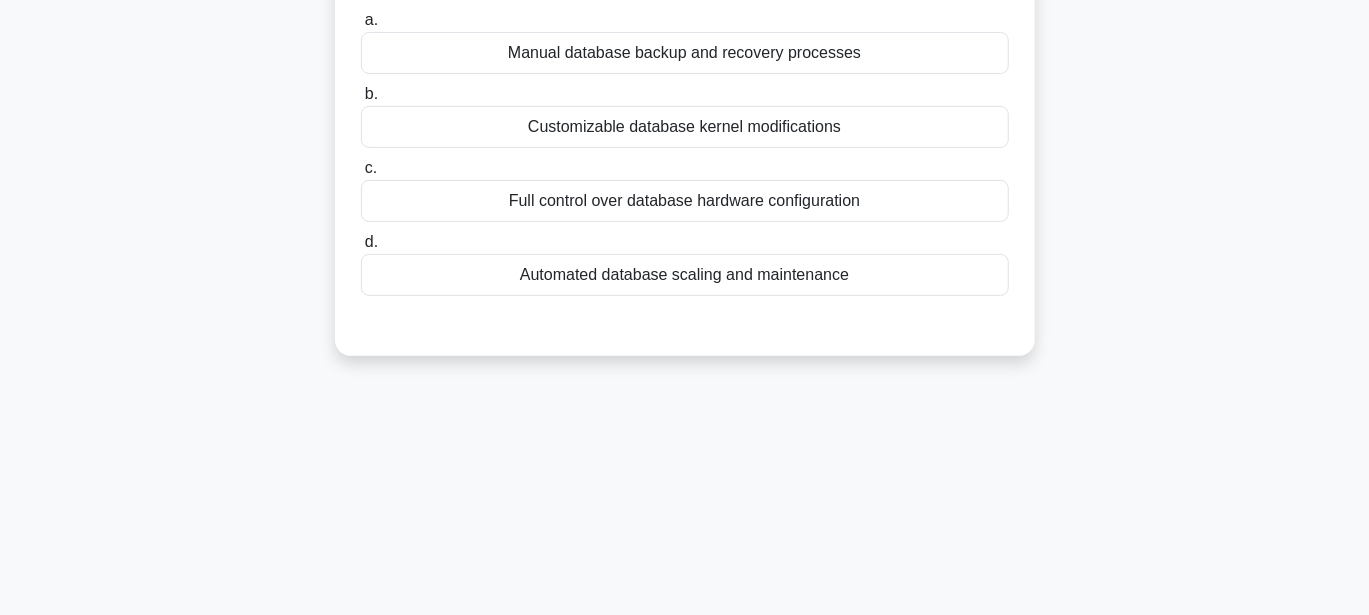 scroll, scrollTop: 0, scrollLeft: 0, axis: both 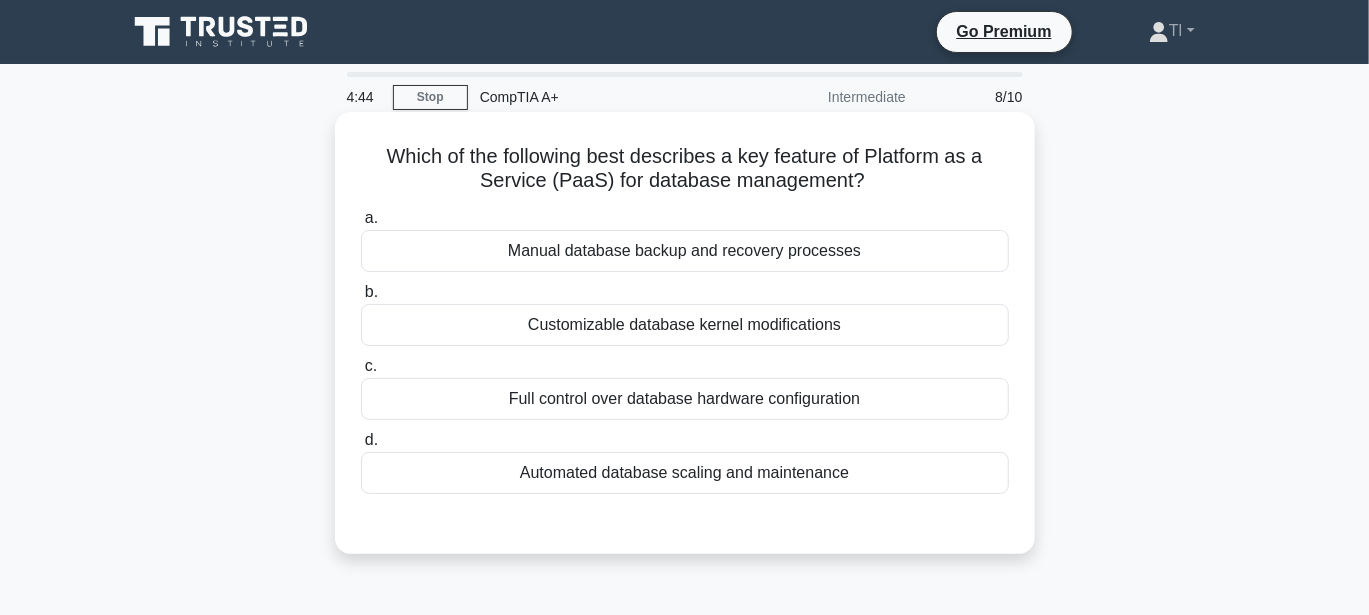 click on "Full control over database hardware configuration" at bounding box center [685, 399] 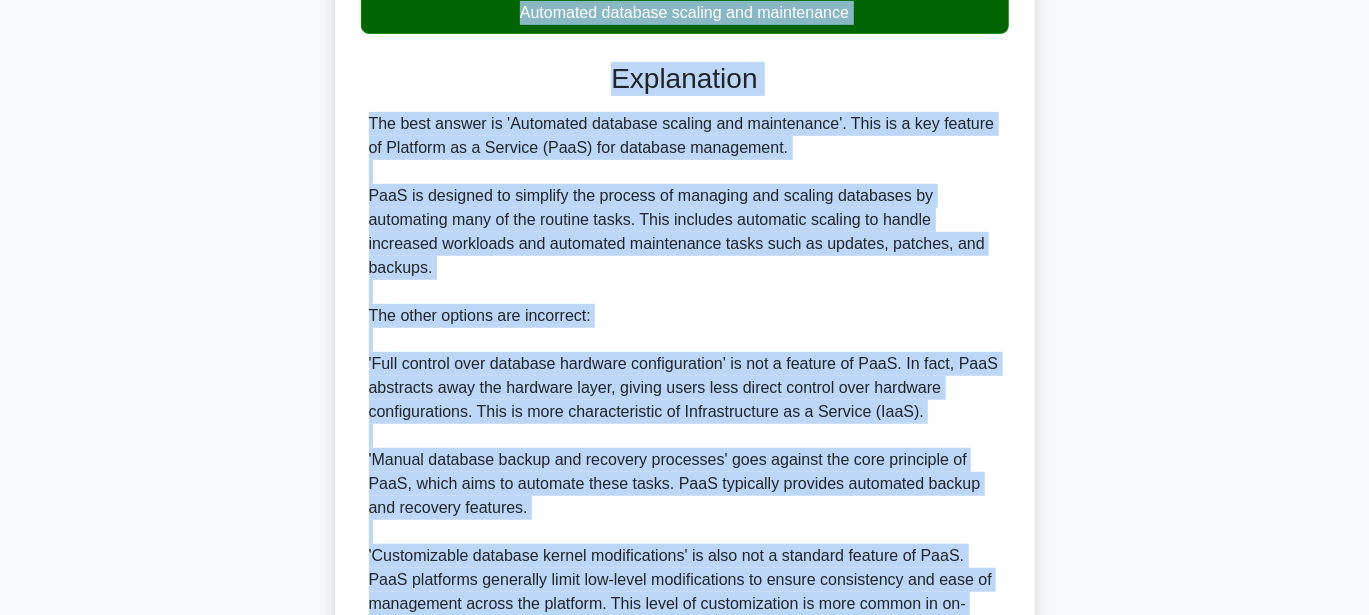 scroll, scrollTop: 665, scrollLeft: 0, axis: vertical 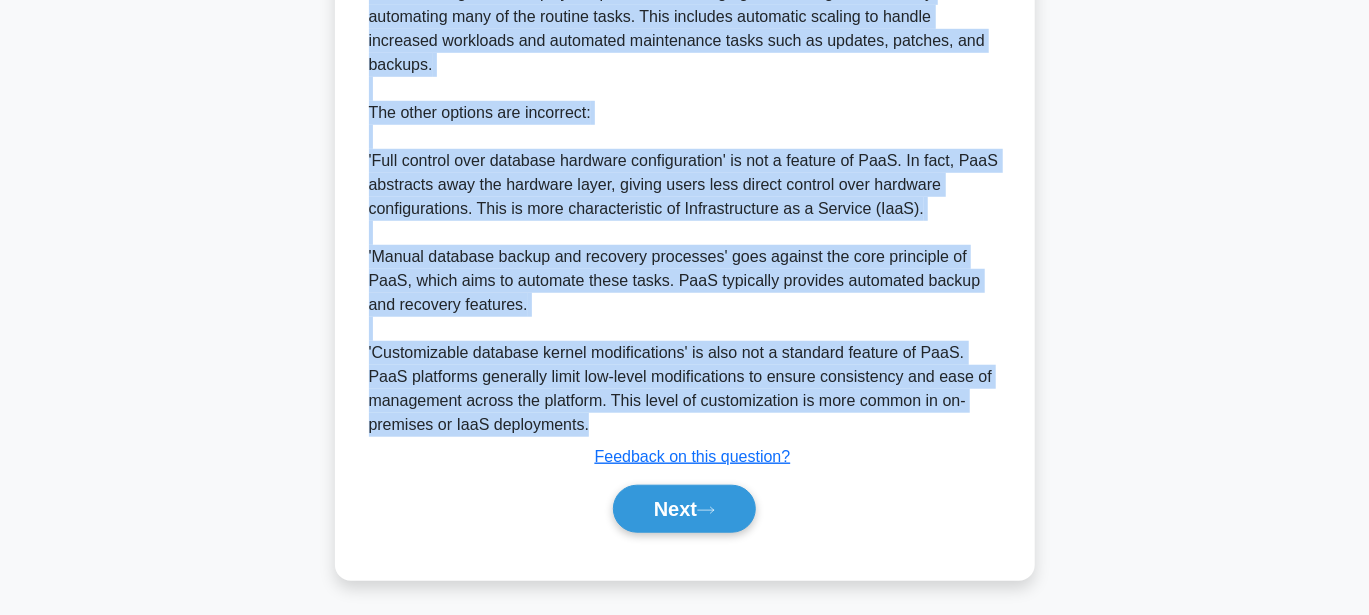 drag, startPoint x: 375, startPoint y: 145, endPoint x: 834, endPoint y: 430, distance: 540.28326 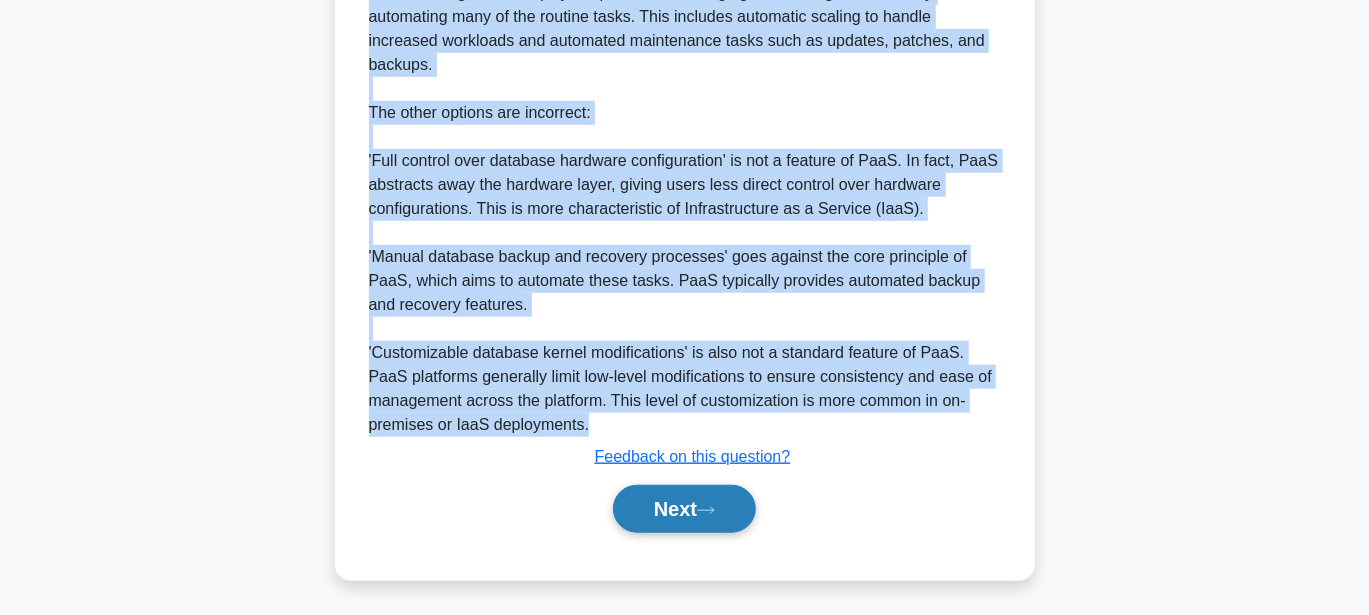 click on "Next" at bounding box center (684, 509) 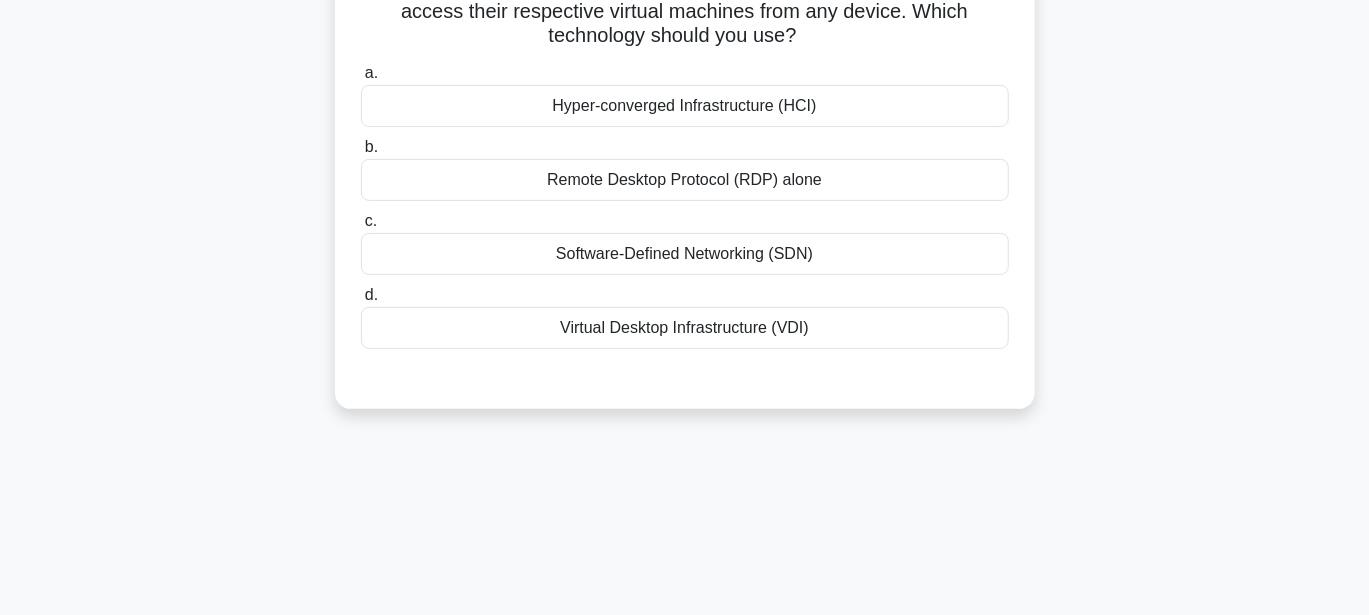 scroll, scrollTop: 64, scrollLeft: 0, axis: vertical 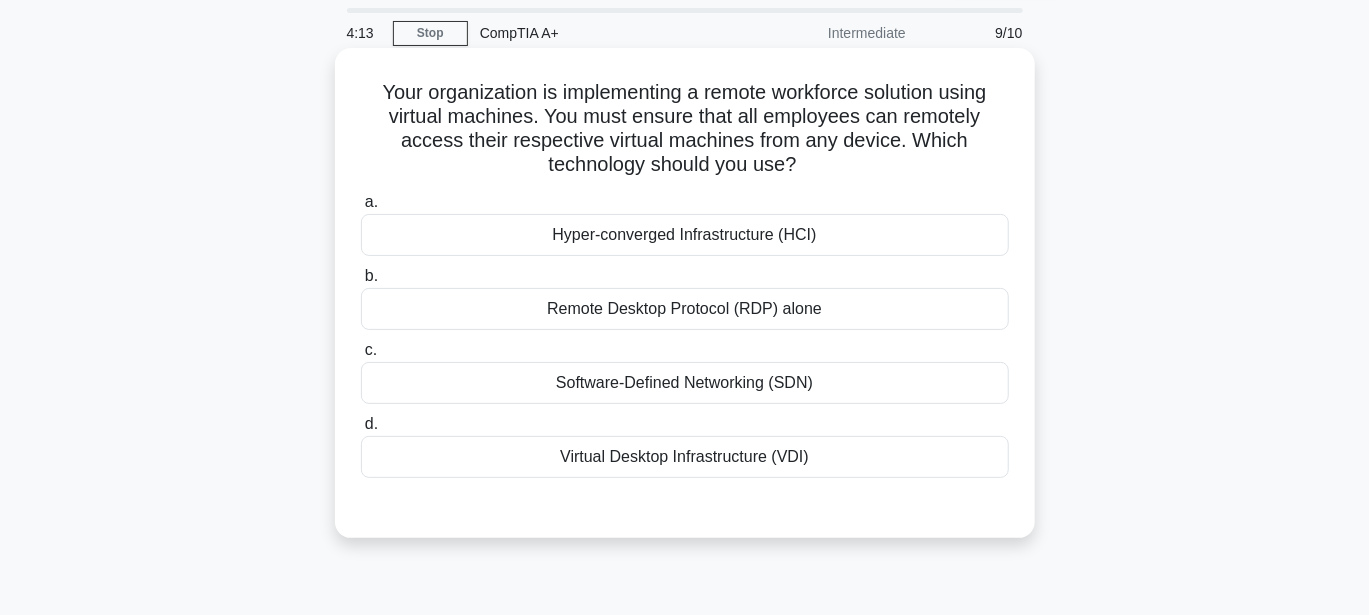 click on "Remote Desktop Protocol (RDP) alone" at bounding box center (685, 309) 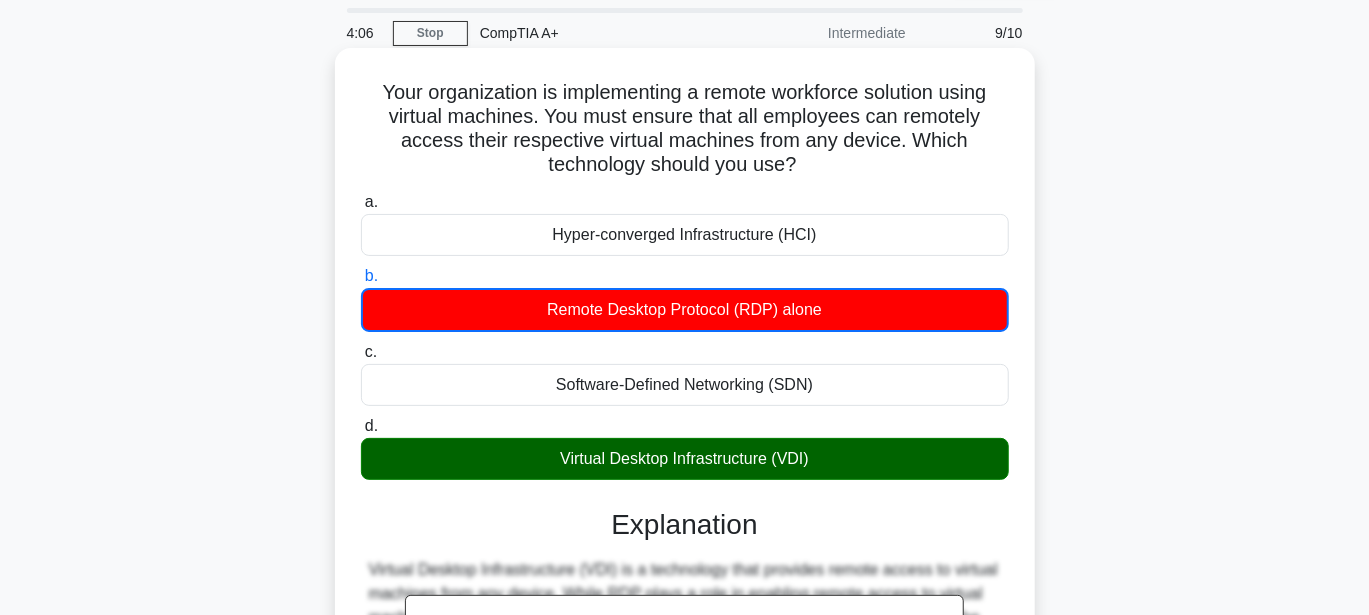 click on "Your organization is implementing a remote workforce solution using virtual machines. You must ensure that all employees can remotely access their respective virtual machines from any device. Which technology should you use?
.spinner_0XTQ{transform-origin:center;animation:spinner_y6GP .75s linear infinite}@keyframes spinner_y6GP{100%{transform:rotate(360deg)}}" at bounding box center [685, 129] 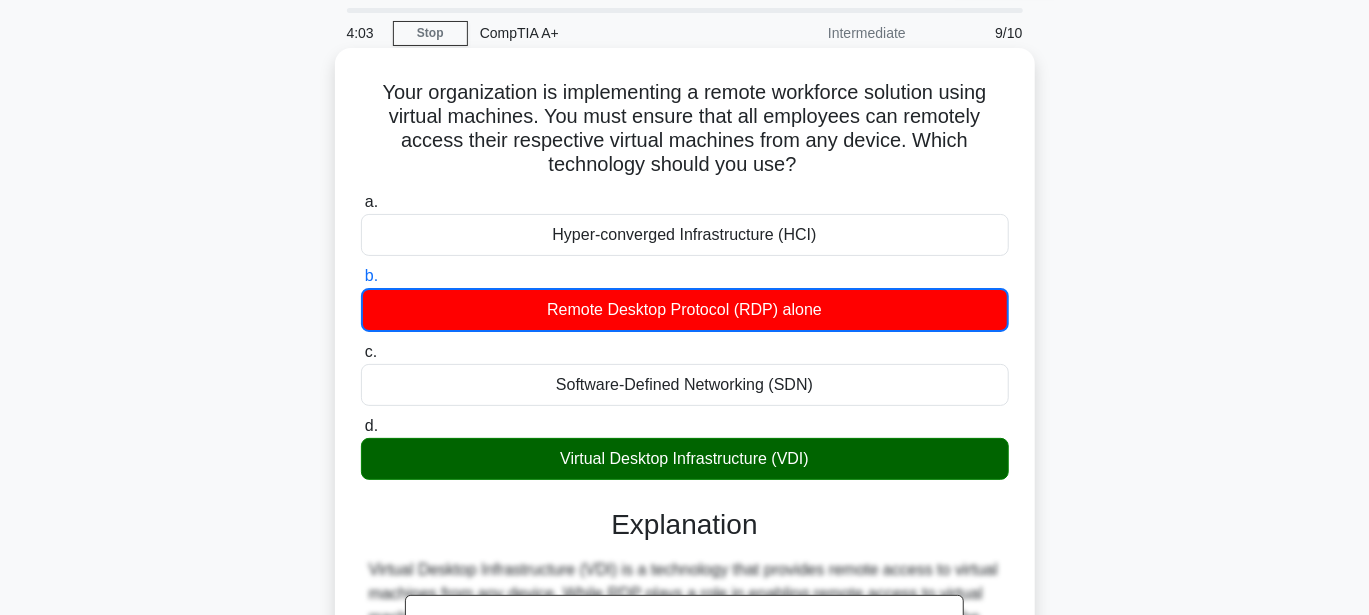 drag, startPoint x: 374, startPoint y: 89, endPoint x: 999, endPoint y: 467, distance: 730.417 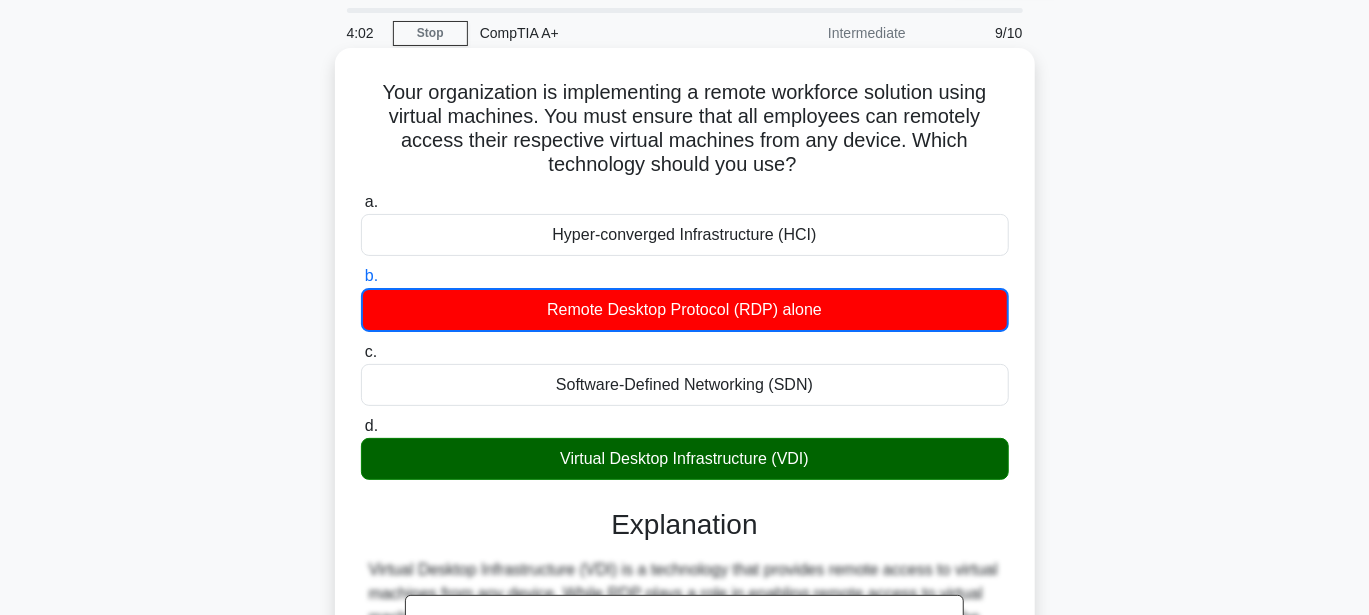 copy on "Your organization is implementing a remote workforce solution using virtual machines. You must ensure that all employees can remotely access their respective virtual machines from any device. Which technology should you use?
.spinner_0XTQ{transform-origin:center;animation:spinner_y6GP .75s linear infinite}@keyframes spinner_y6GP{100%{transform:rotate(360deg)}}
a.
Hyper-converged Infrastructure (HCI)
b.
Remote Desktop Protocol (RDP) alone
c.
Software-Defined Networking (SDN)
d.
Virtual Desktop Infrastructure (VDI)" 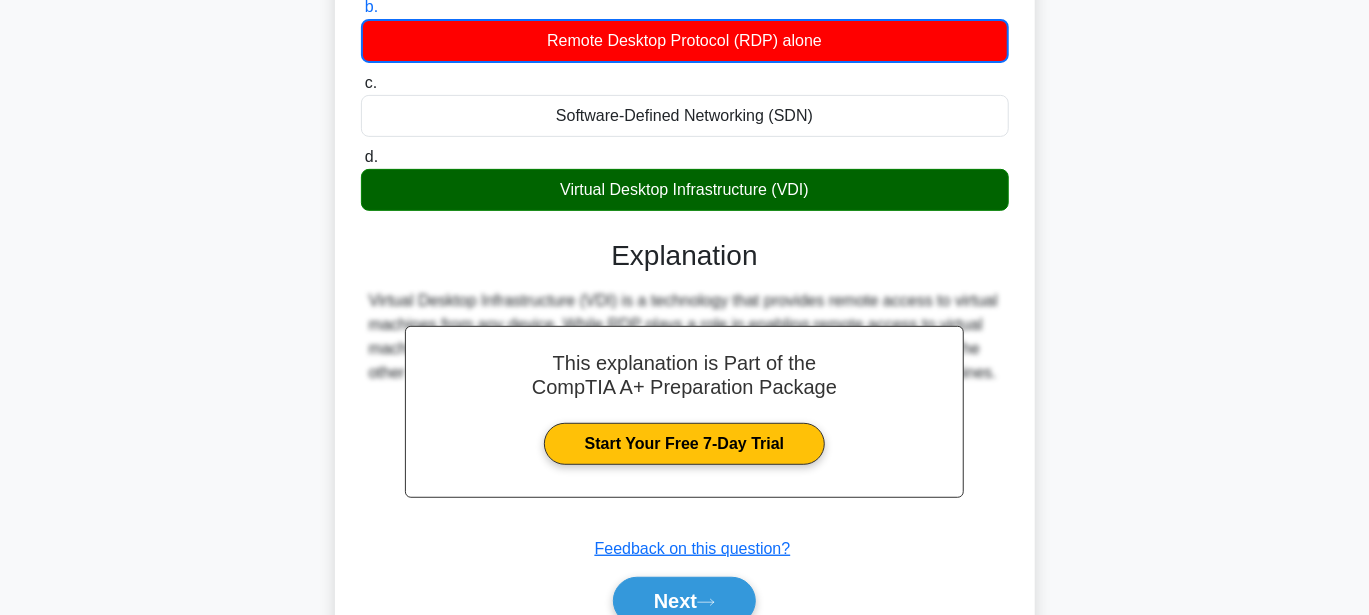 scroll, scrollTop: 464, scrollLeft: 0, axis: vertical 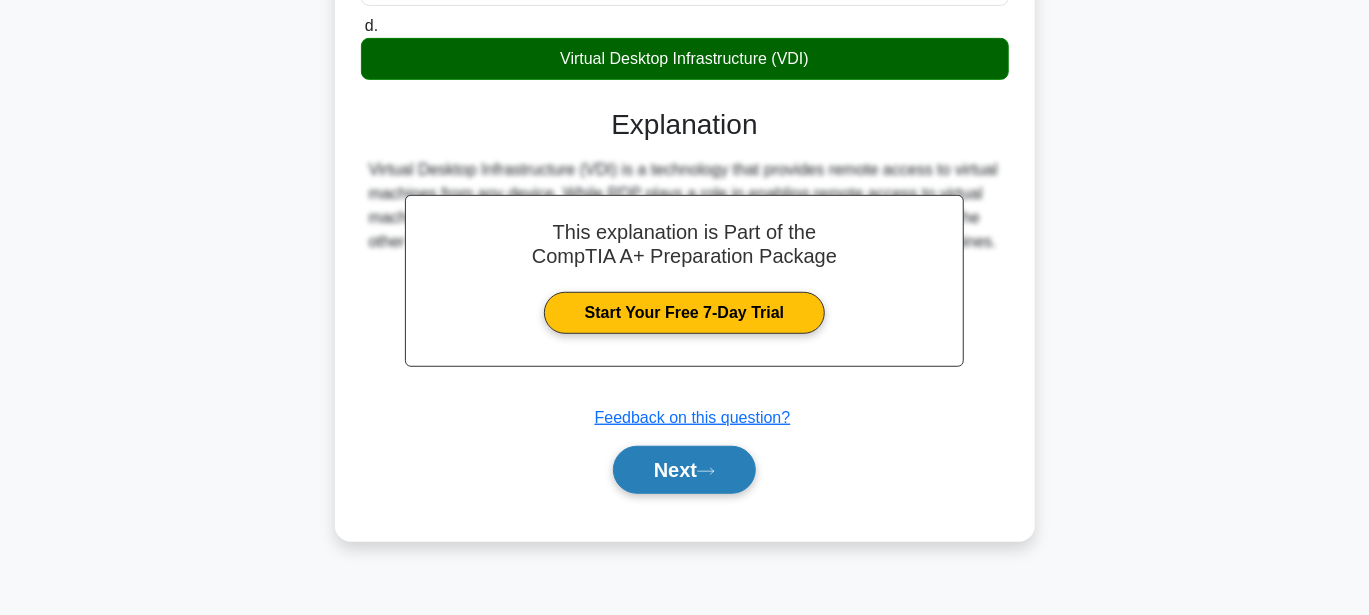 click on "Next" at bounding box center [684, 470] 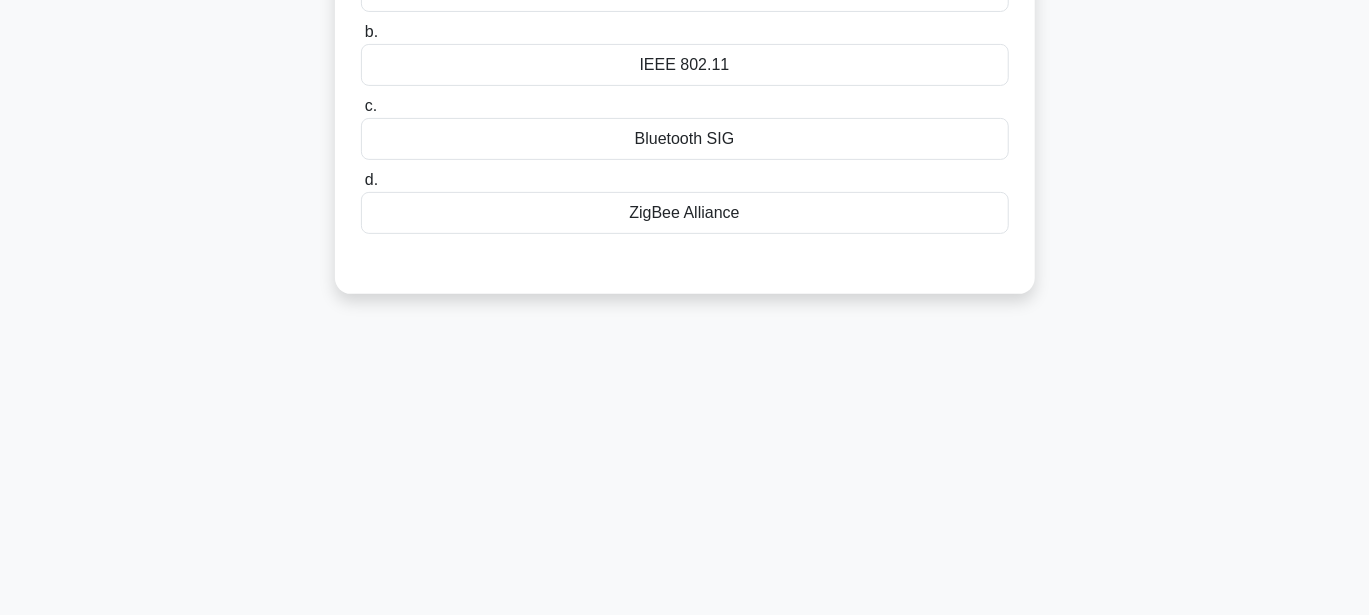 scroll, scrollTop: 0, scrollLeft: 0, axis: both 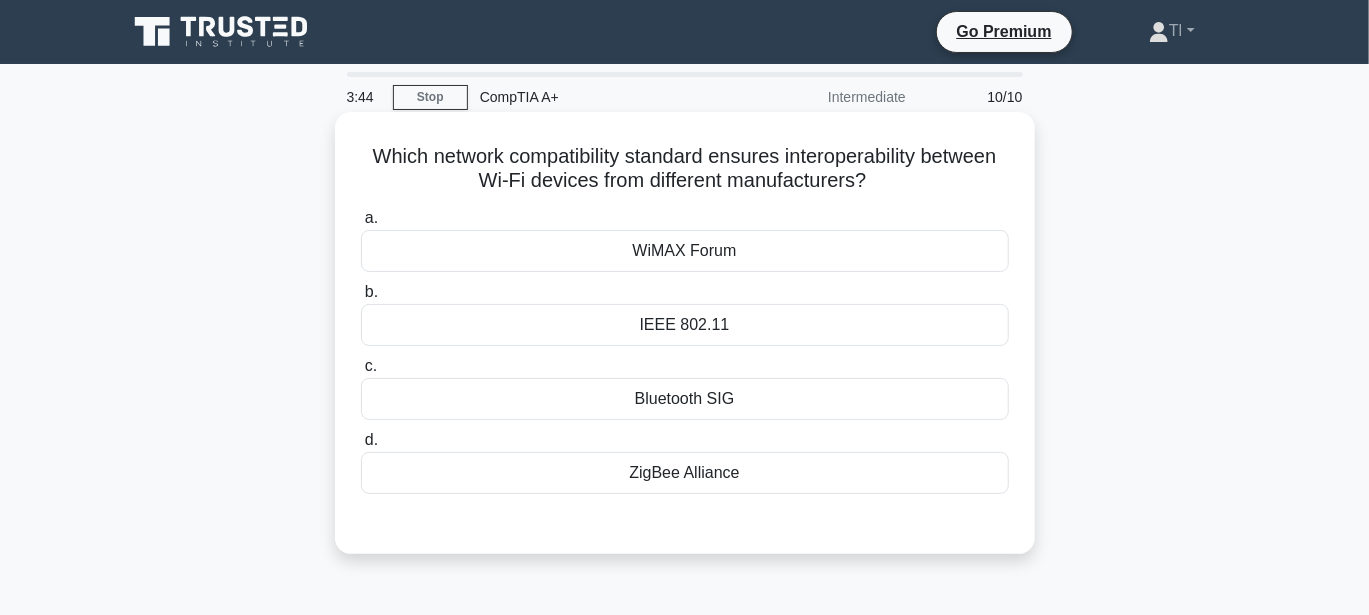 click on "IEEE 802.11" at bounding box center (685, 325) 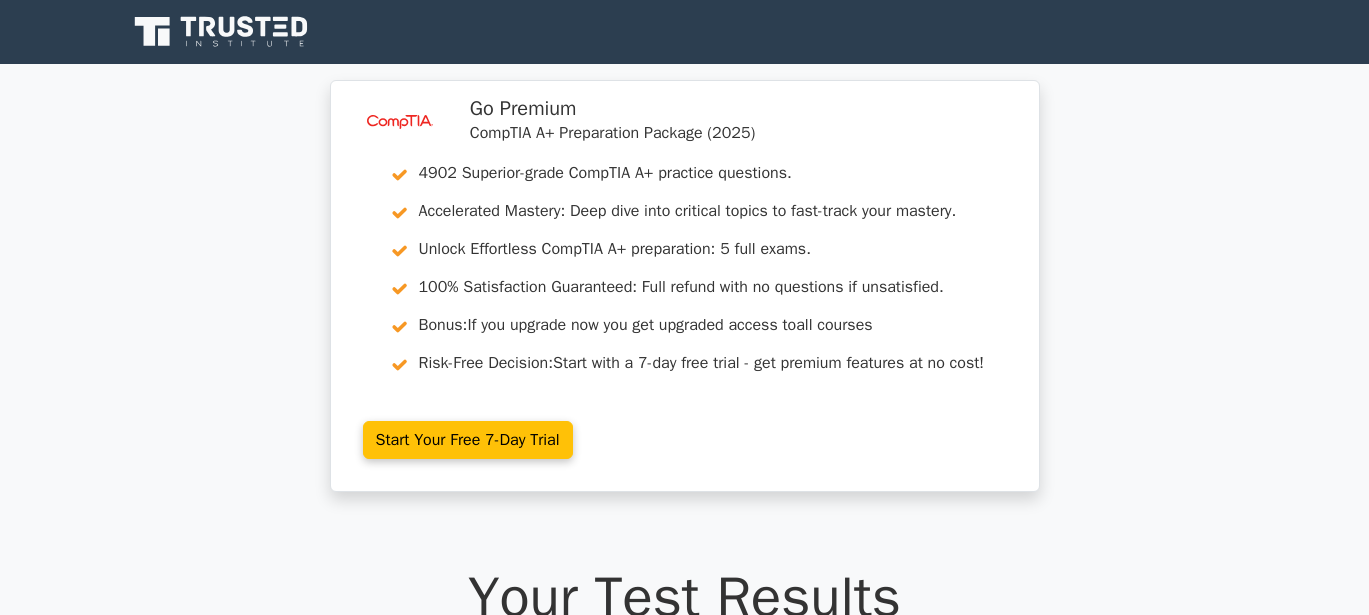 scroll, scrollTop: 0, scrollLeft: 0, axis: both 